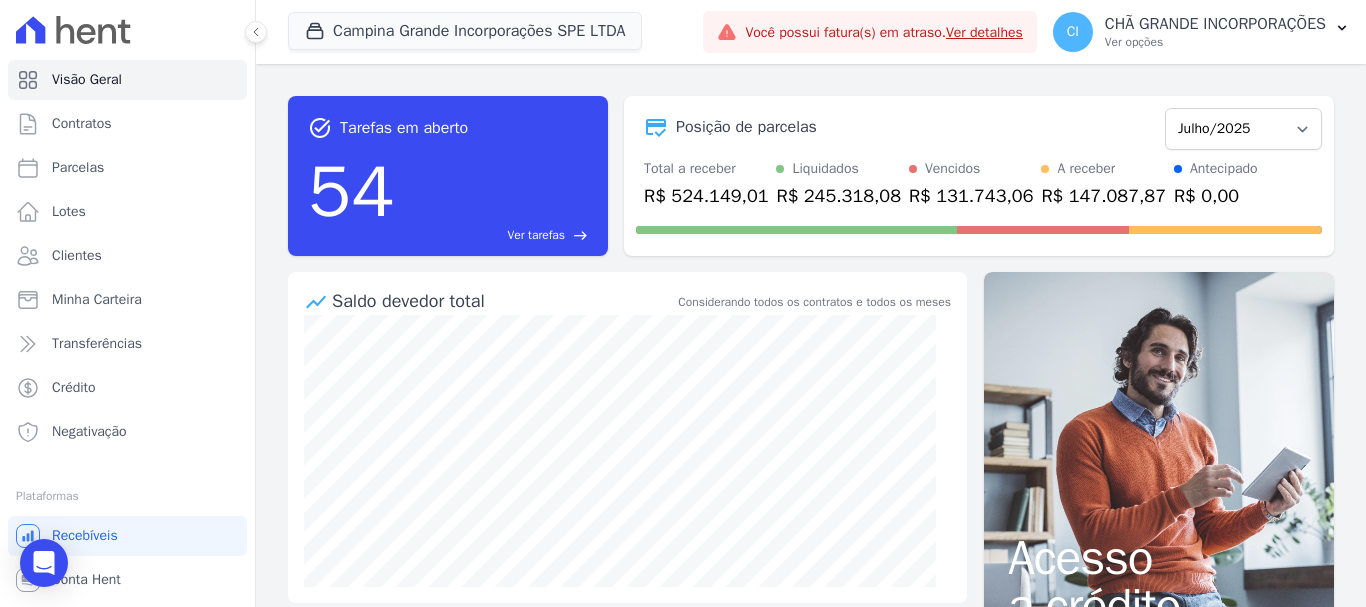 scroll, scrollTop: 0, scrollLeft: 0, axis: both 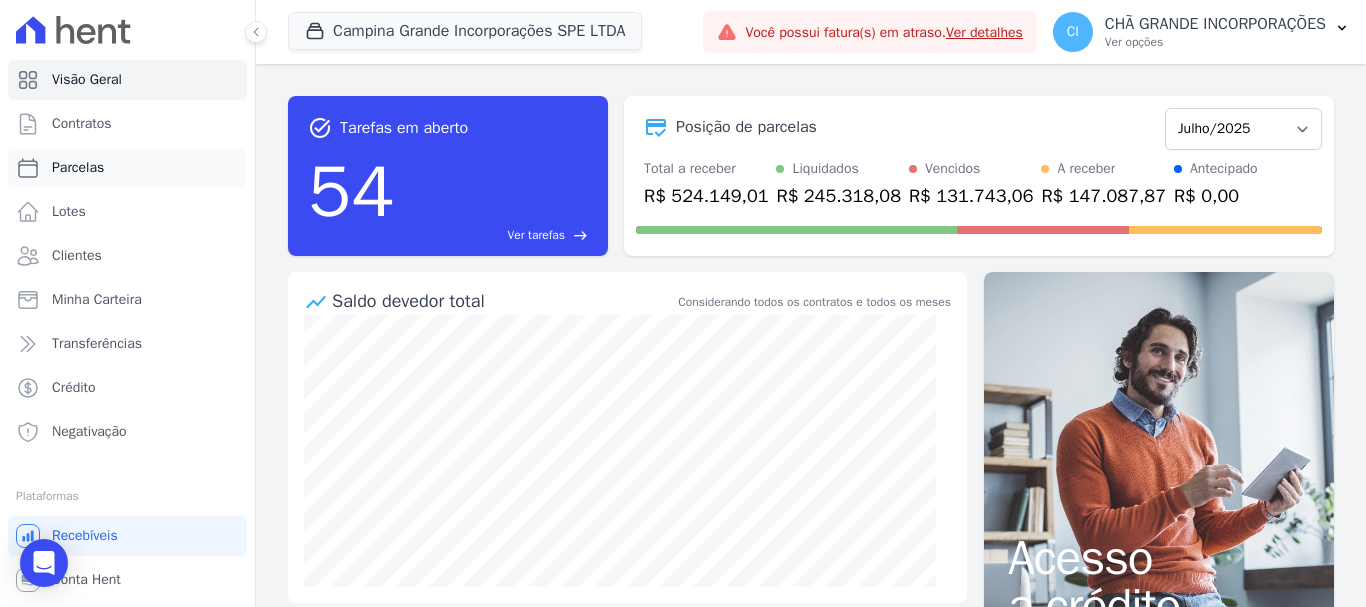 click on "Parcelas" at bounding box center [127, 168] 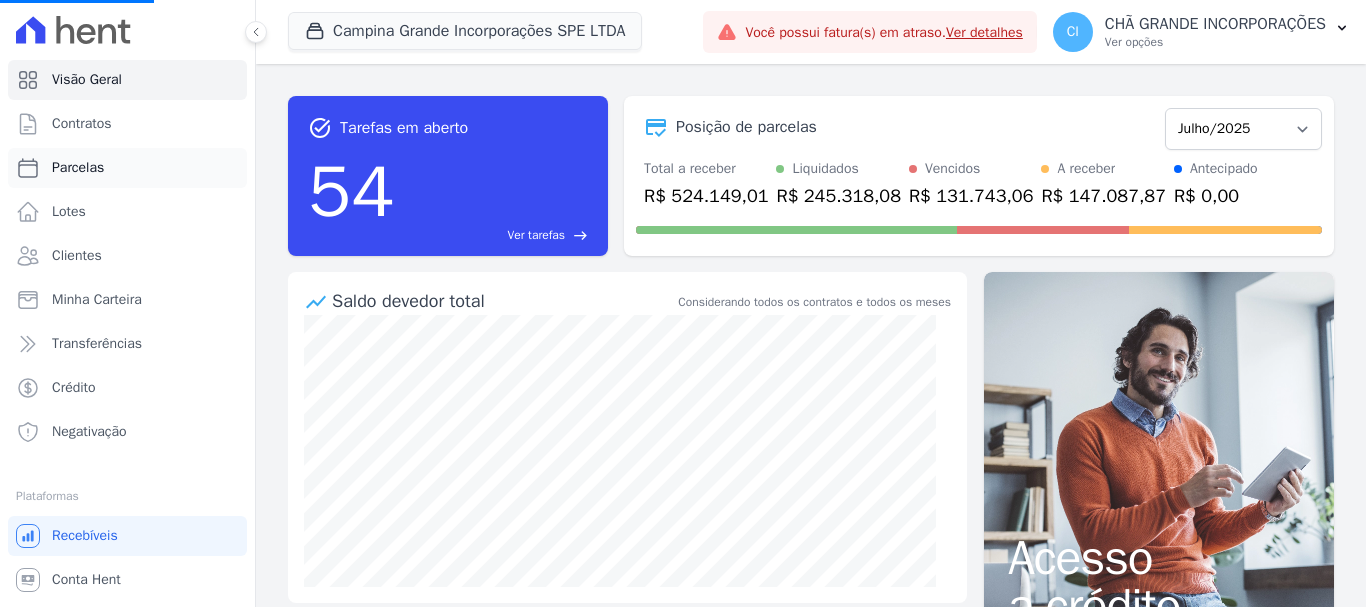 select 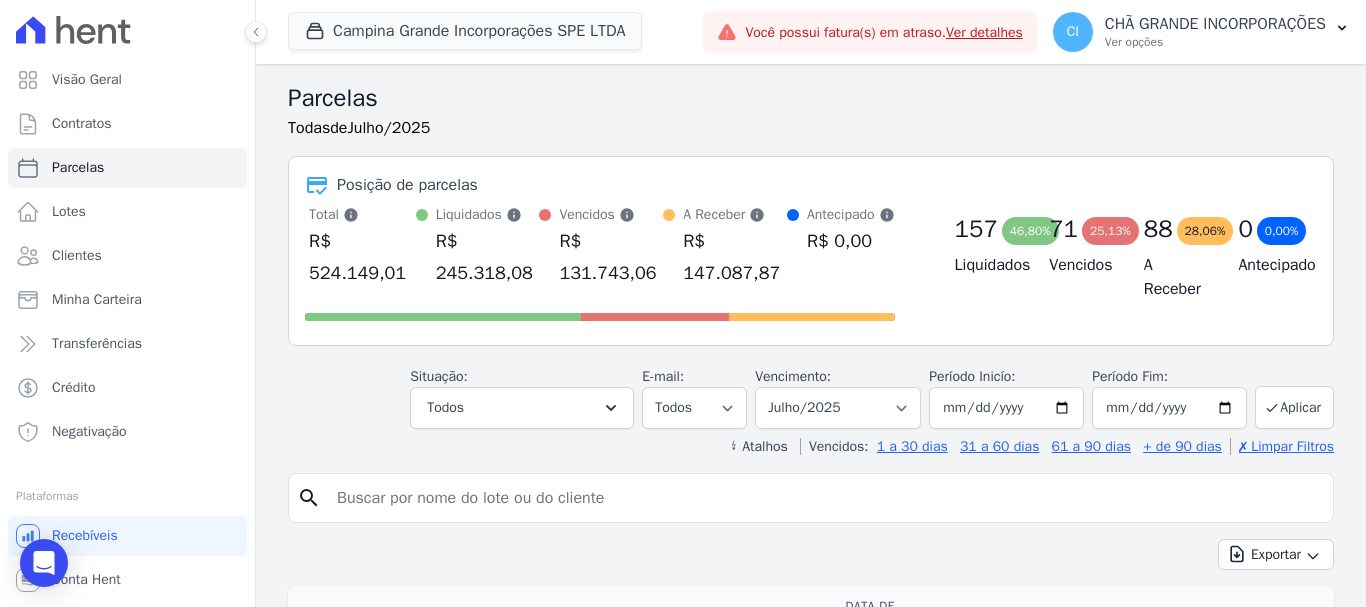 click at bounding box center (825, 498) 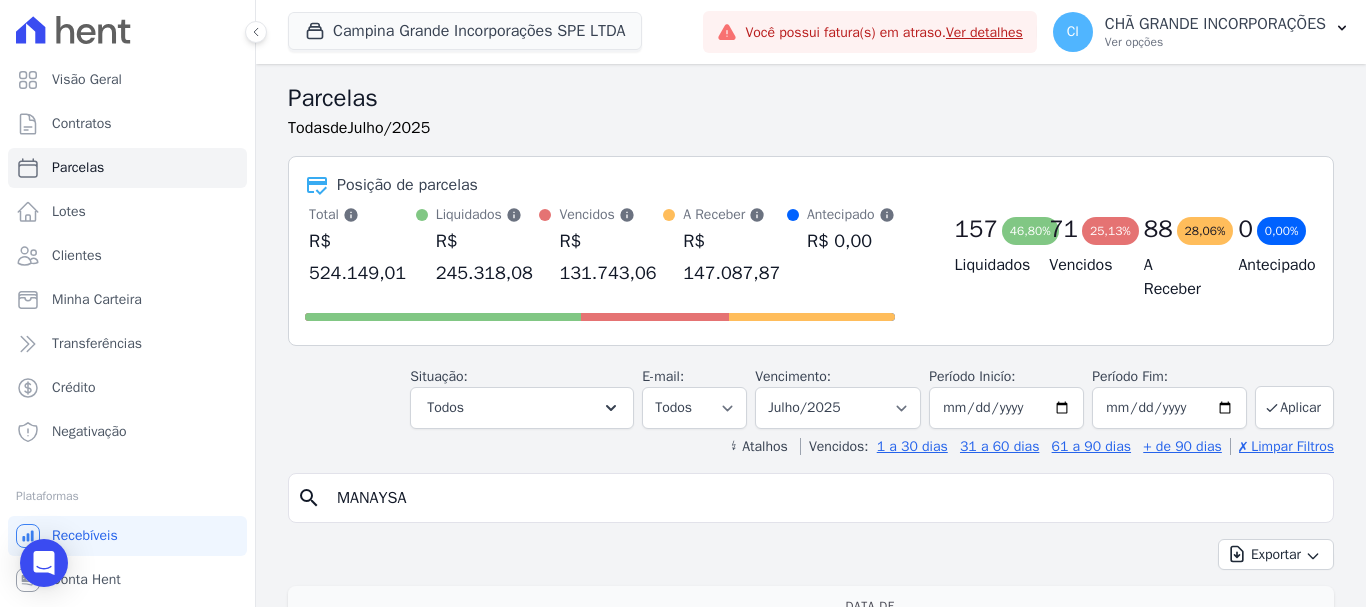 type on "MANAYSA" 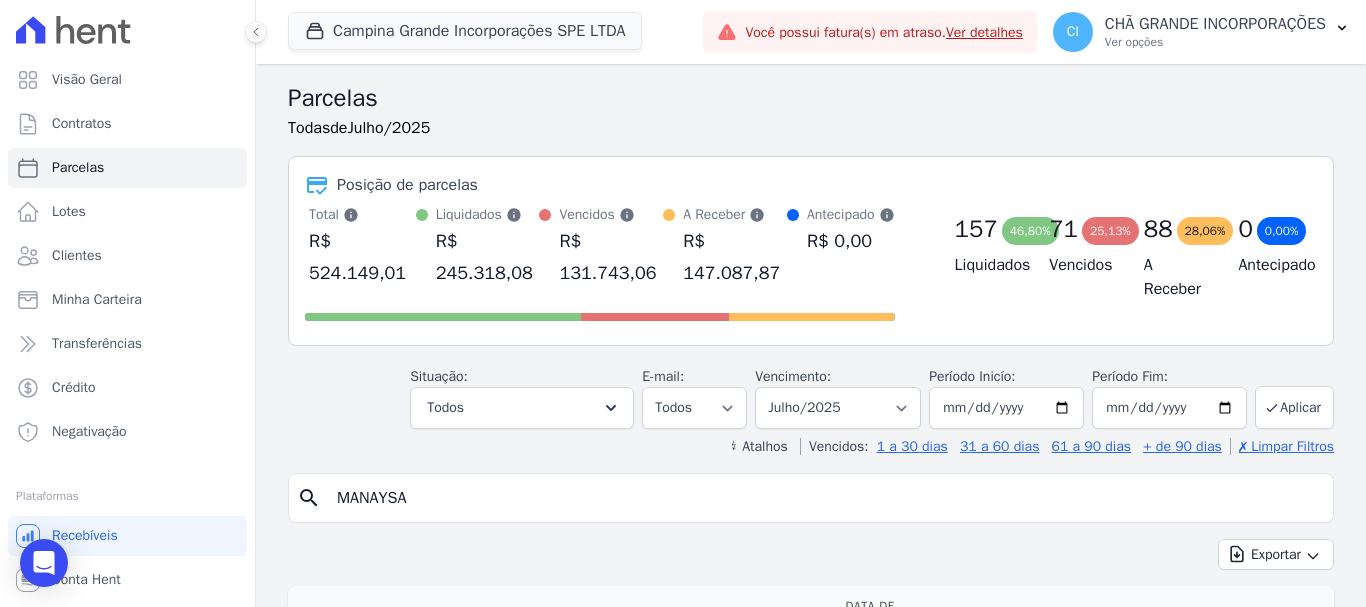 select 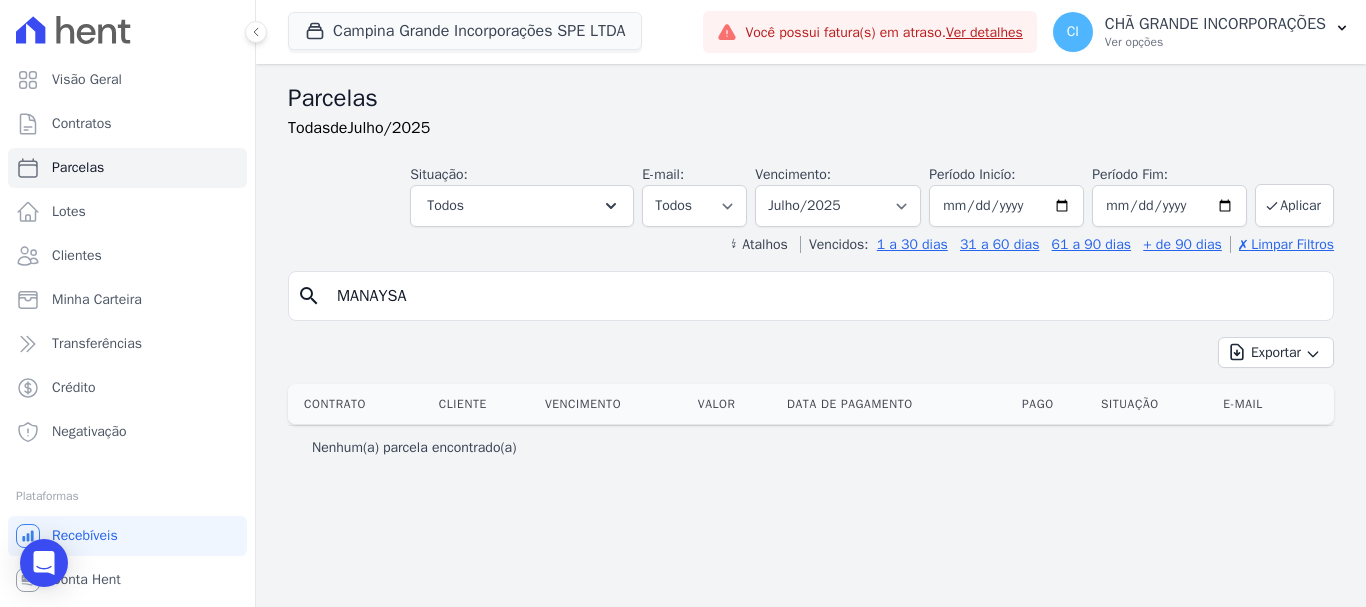 click on "MANAYSA" at bounding box center [825, 296] 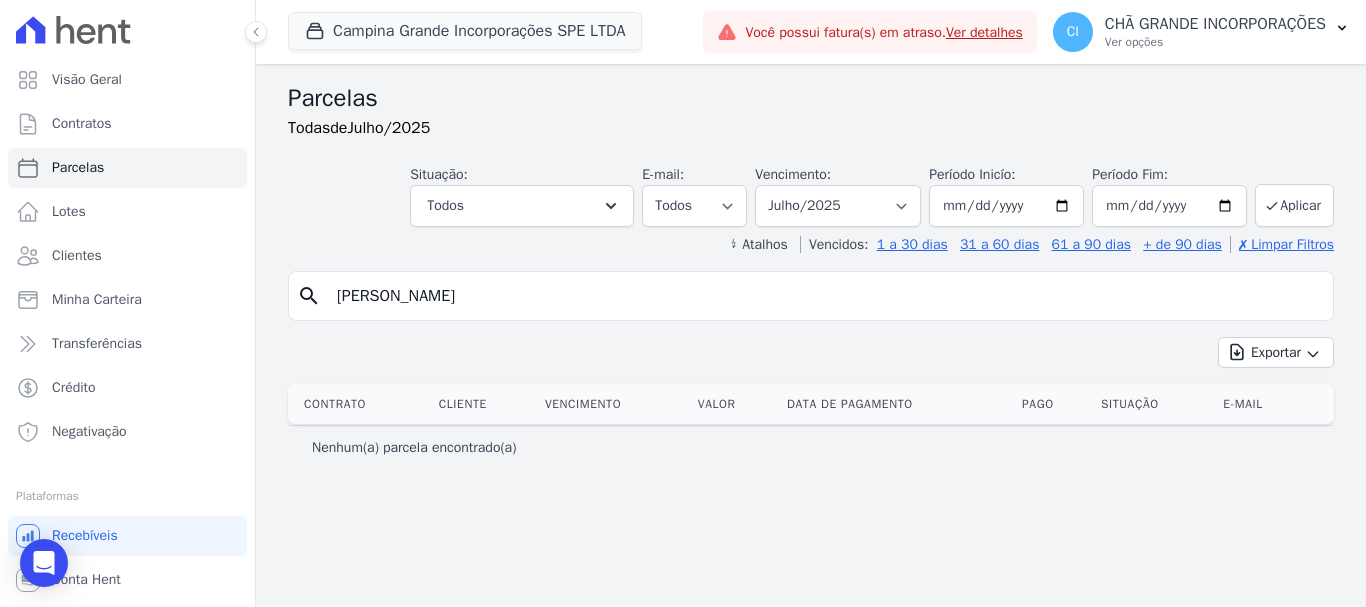 type on "[PERSON_NAME]" 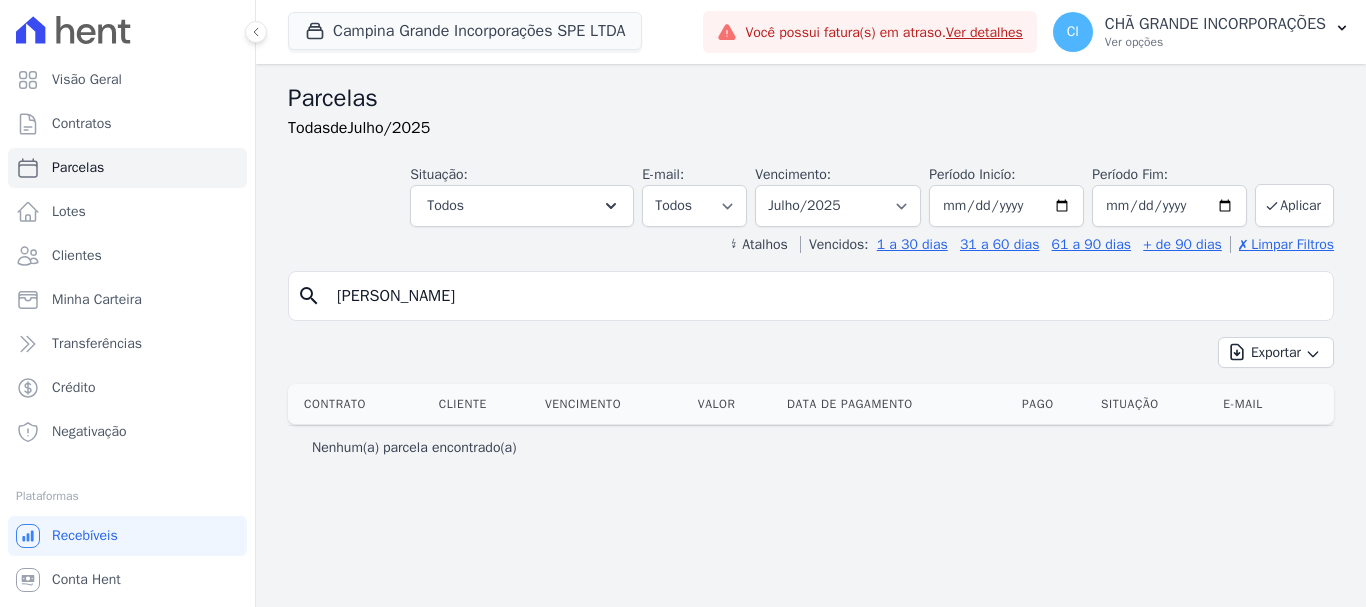 select 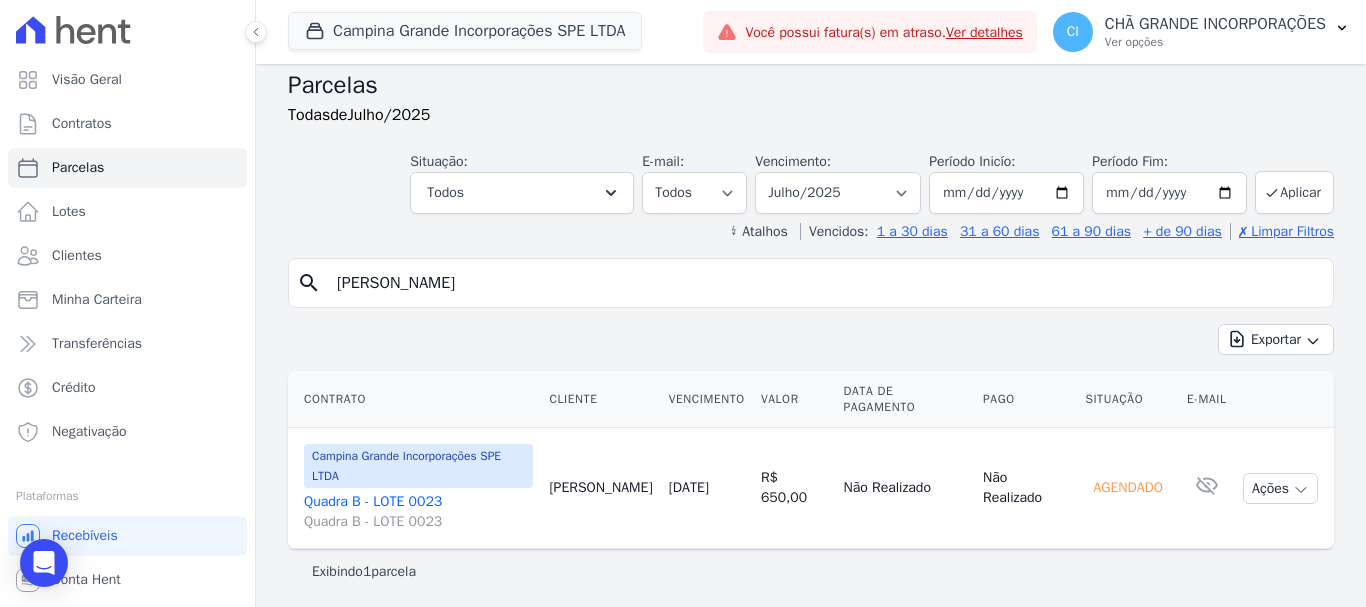 scroll, scrollTop: 16, scrollLeft: 0, axis: vertical 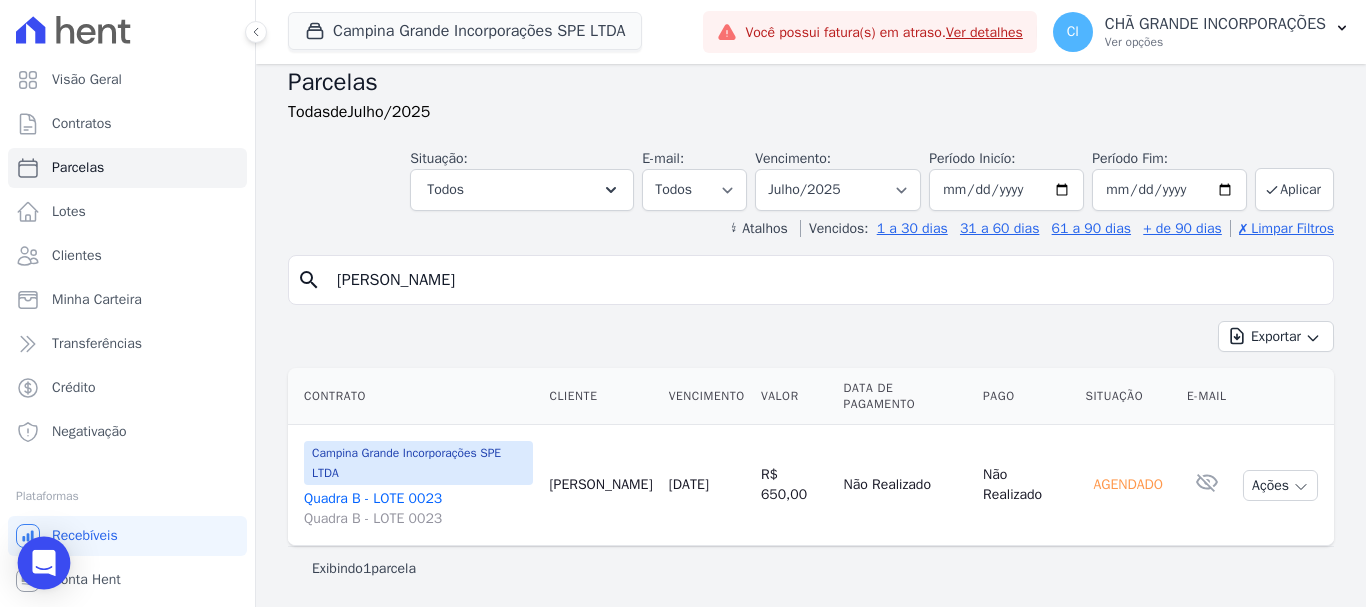 click 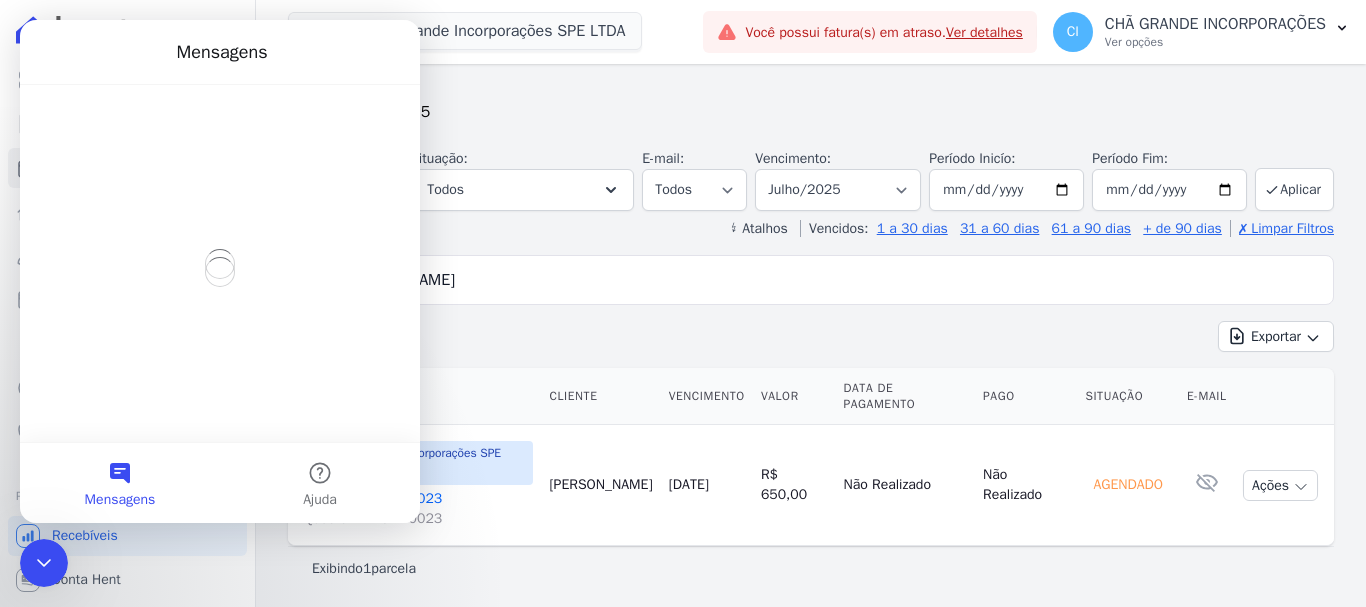 scroll, scrollTop: 0, scrollLeft: 0, axis: both 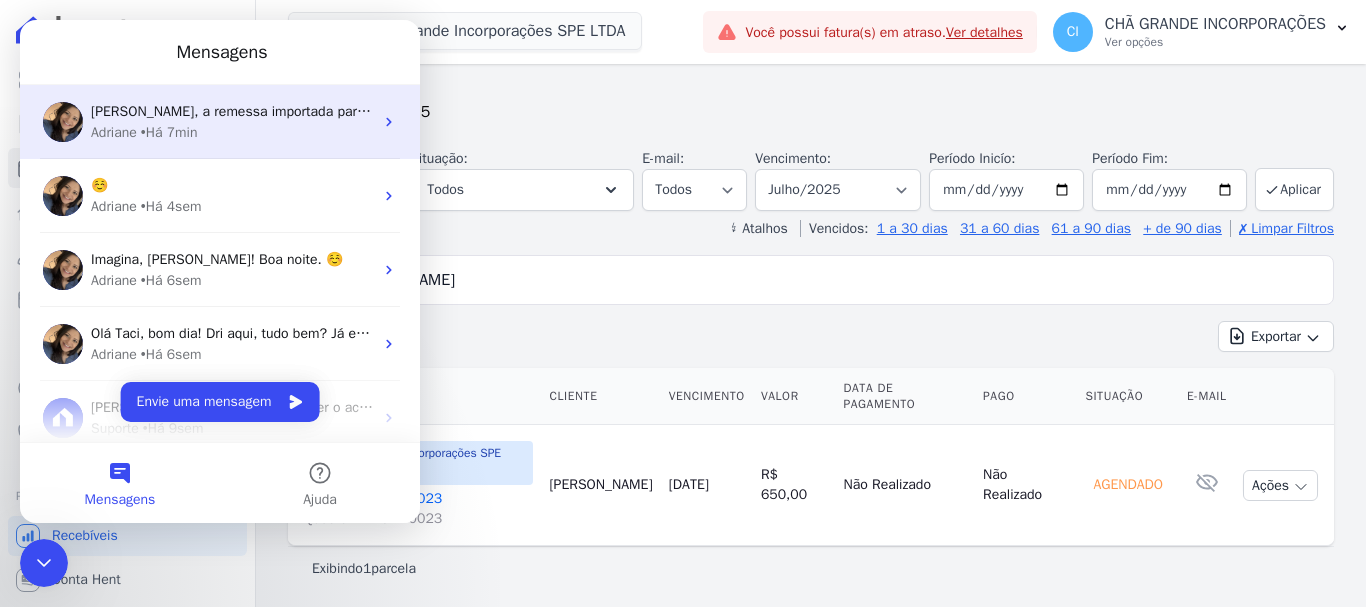 click on "[PERSON_NAME], a remessa importada para [GEOGRAPHIC_DATA] e que foi rejeitada trouxe esse CPF:  Que pertence ao [PERSON_NAME] e não ao Filipe, CPF: 700.486.564-96  ​" at bounding box center (633, 111) 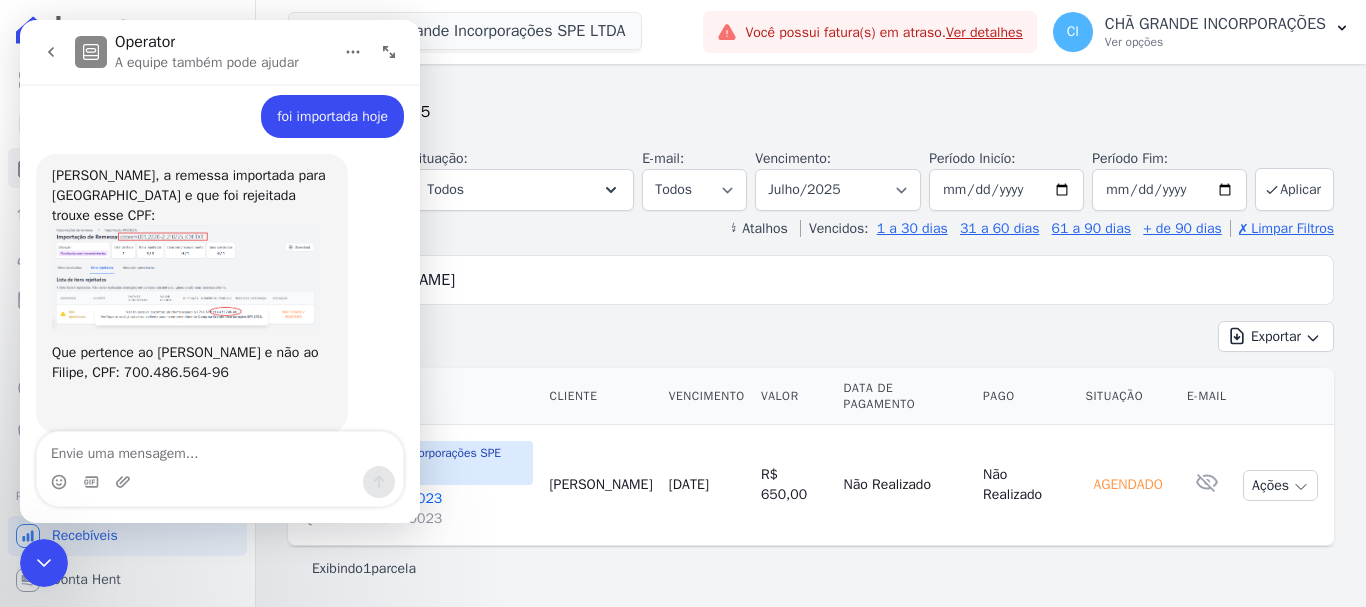 scroll, scrollTop: 4172, scrollLeft: 0, axis: vertical 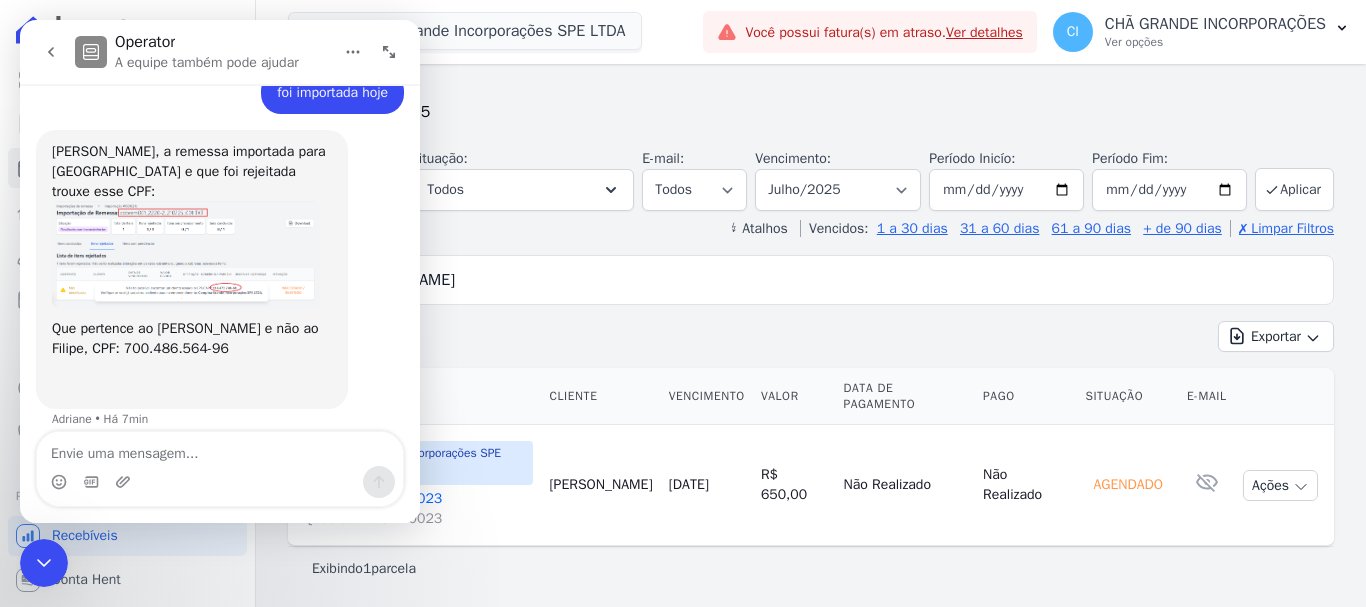 click at bounding box center [186, 255] 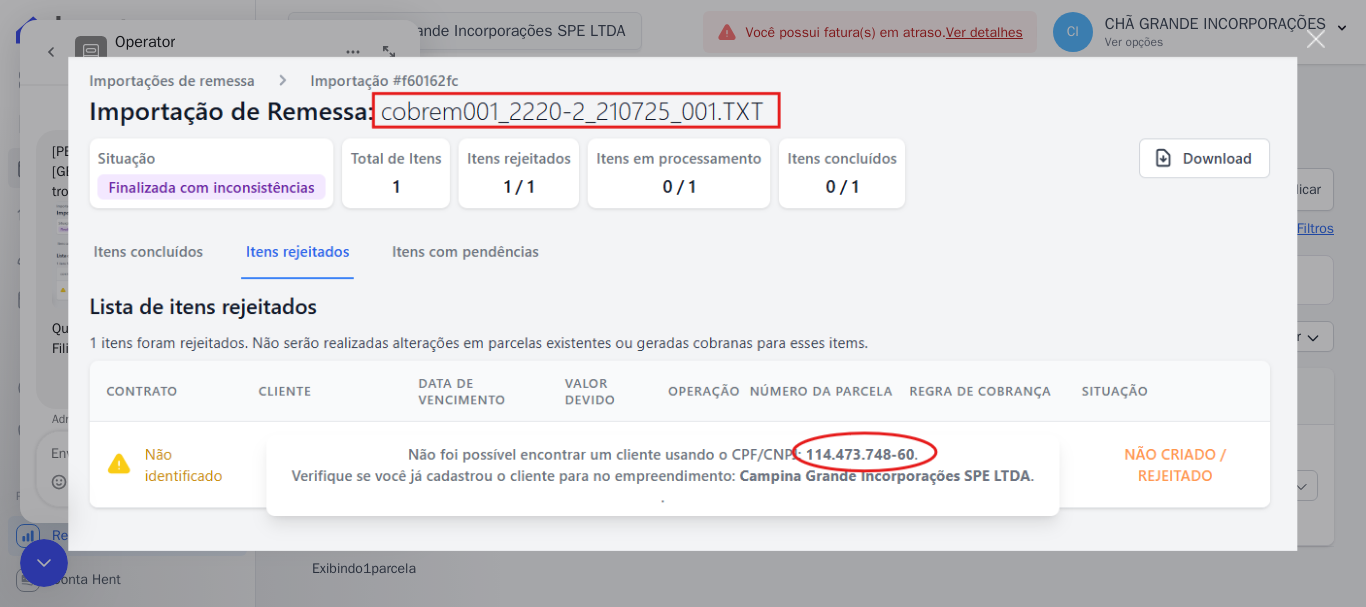 click at bounding box center [683, 303] 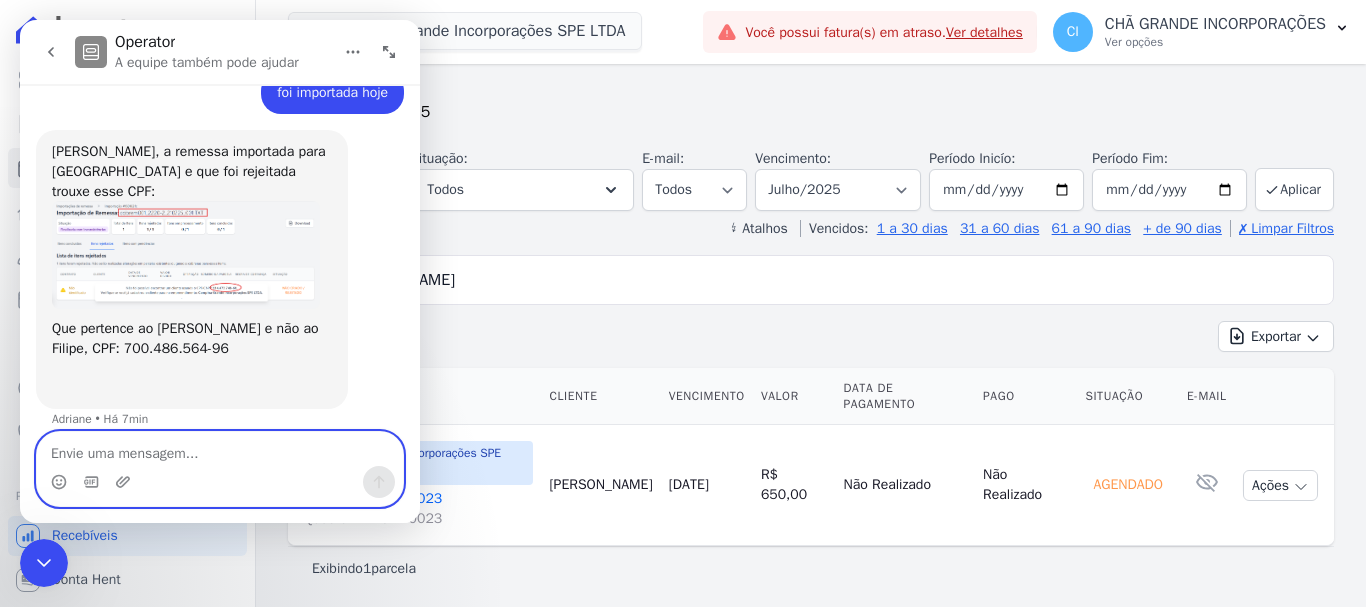 click at bounding box center [220, 449] 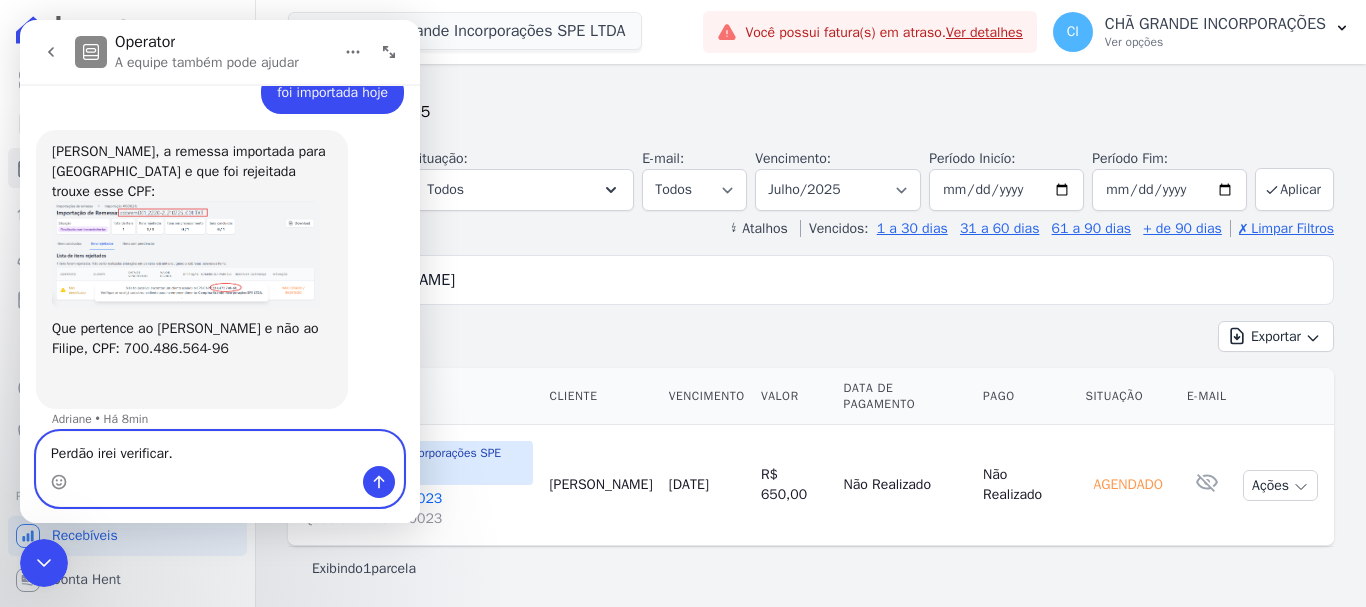 type on "Perdão irei verificar." 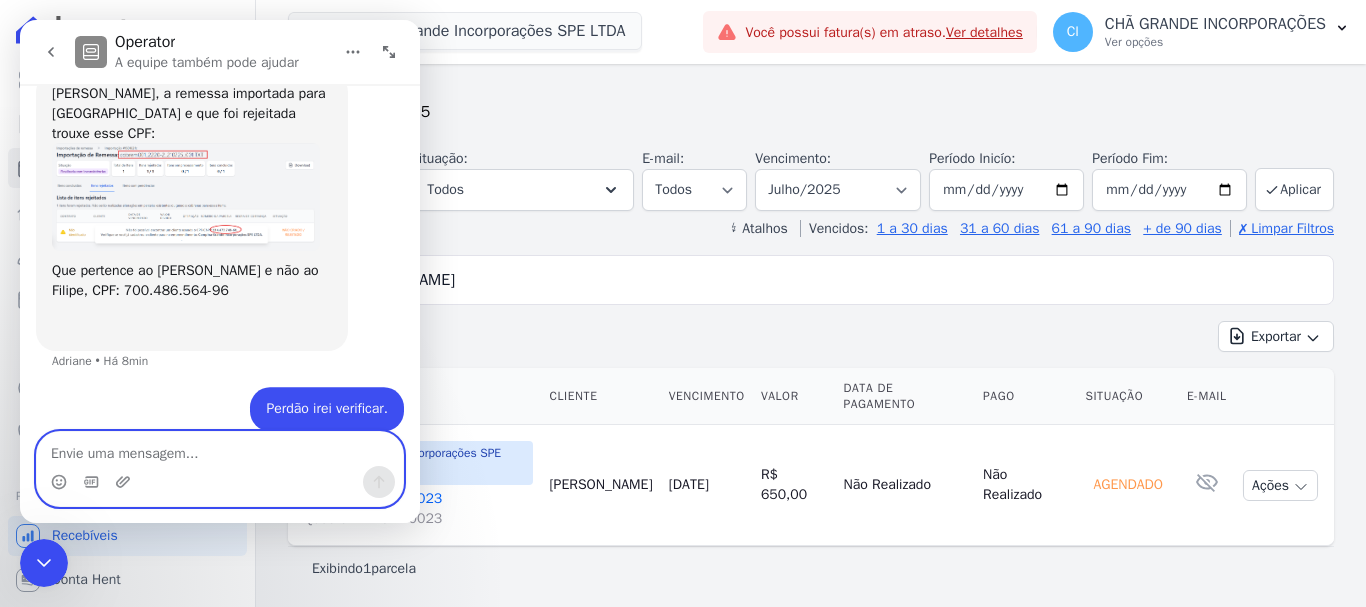 scroll, scrollTop: 4231, scrollLeft: 0, axis: vertical 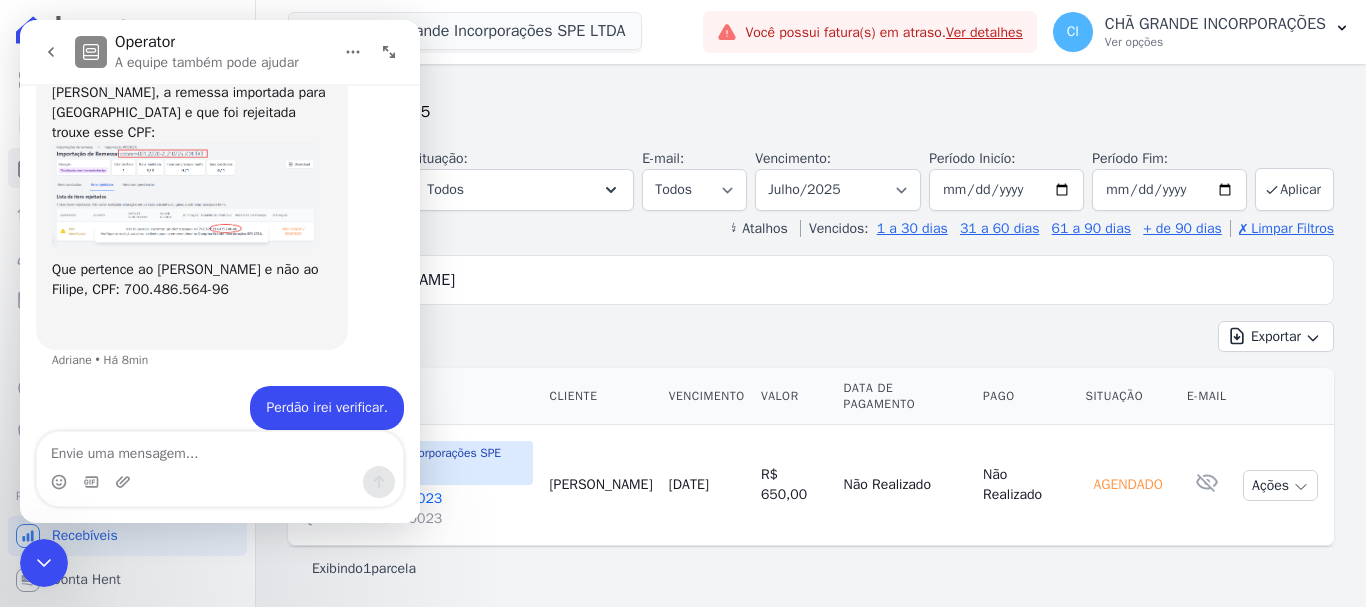 drag, startPoint x: 42, startPoint y: 563, endPoint x: 95, endPoint y: 1105, distance: 544.58514 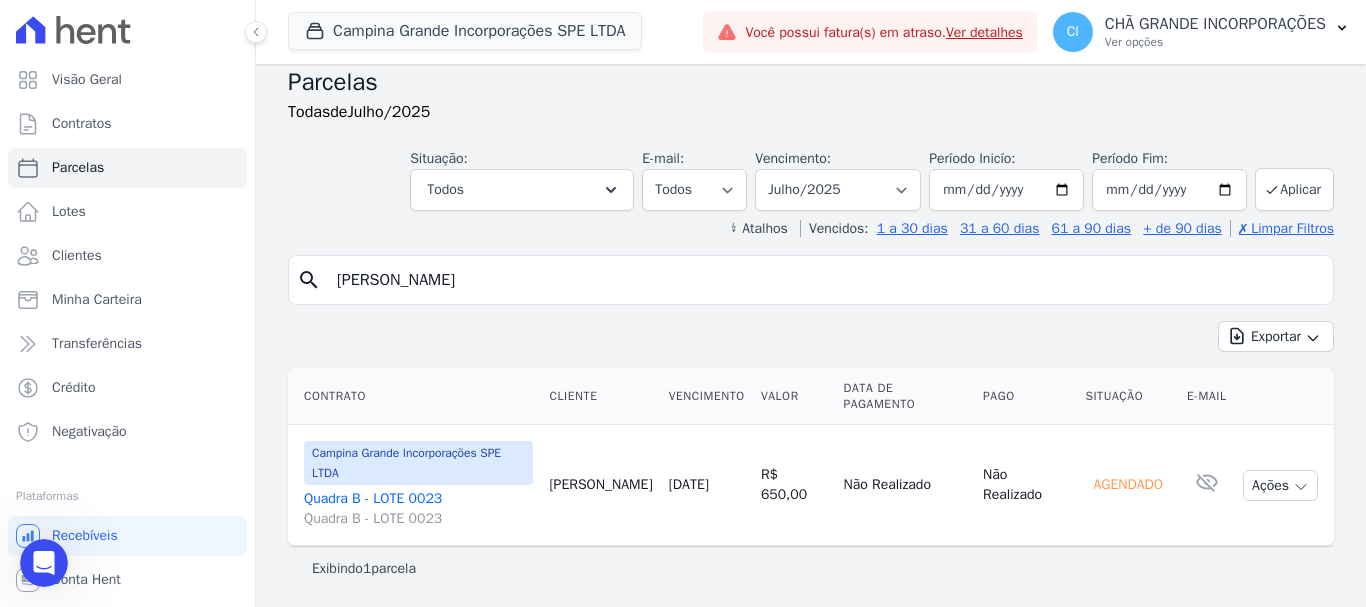 scroll, scrollTop: 0, scrollLeft: 0, axis: both 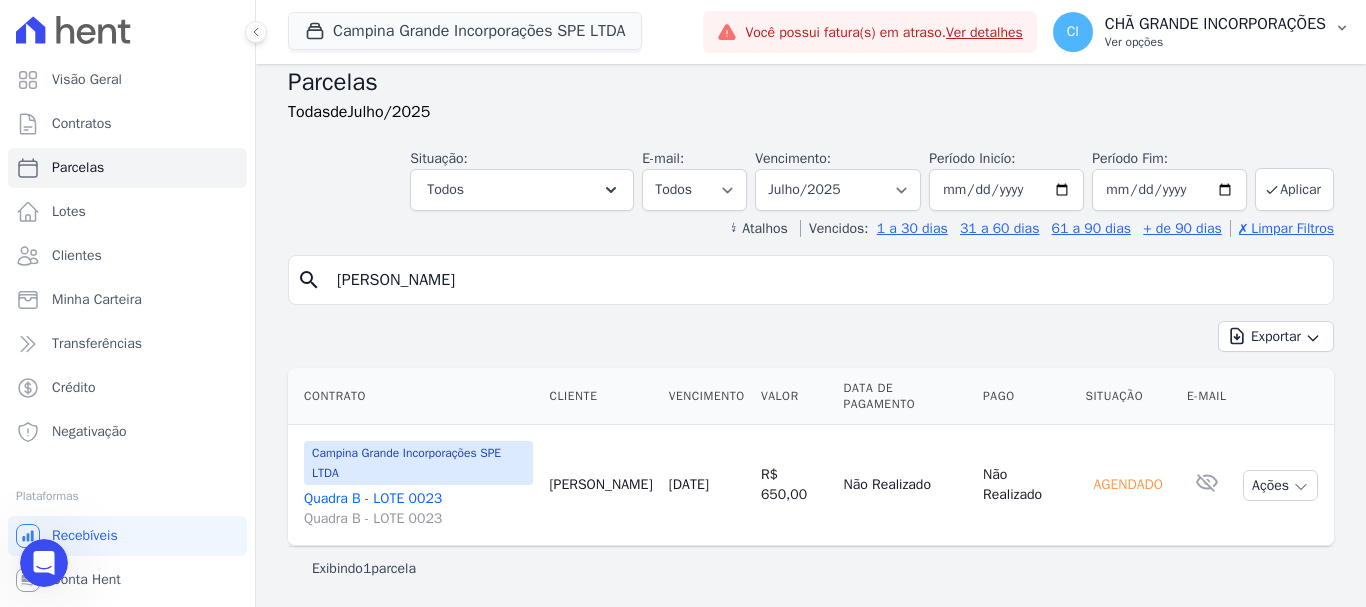 click on "Ver opções" at bounding box center [1215, 42] 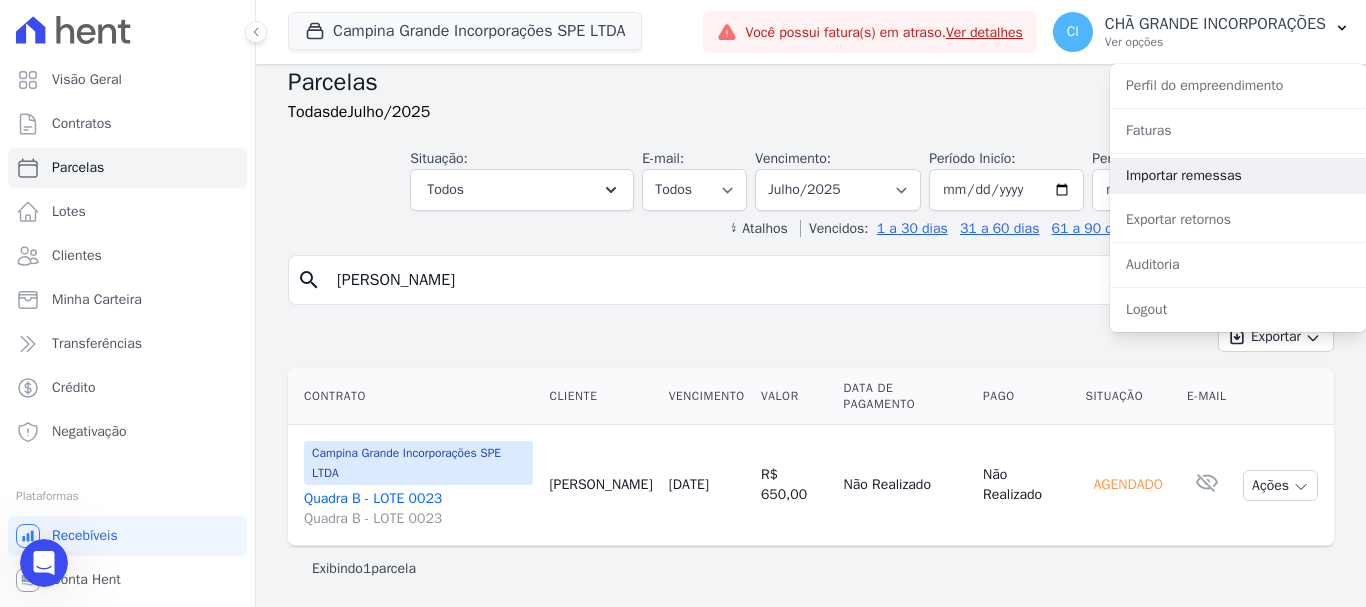 click on "Importar remessas" at bounding box center (1238, 176) 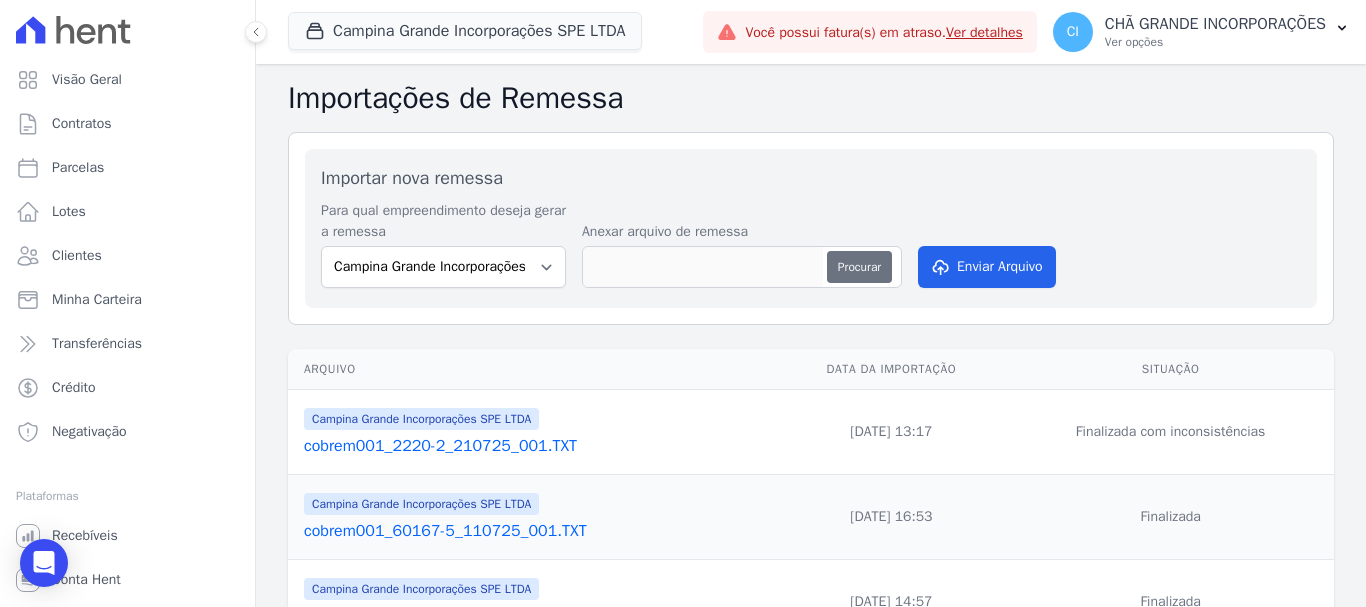 click on "Procurar" at bounding box center [859, 267] 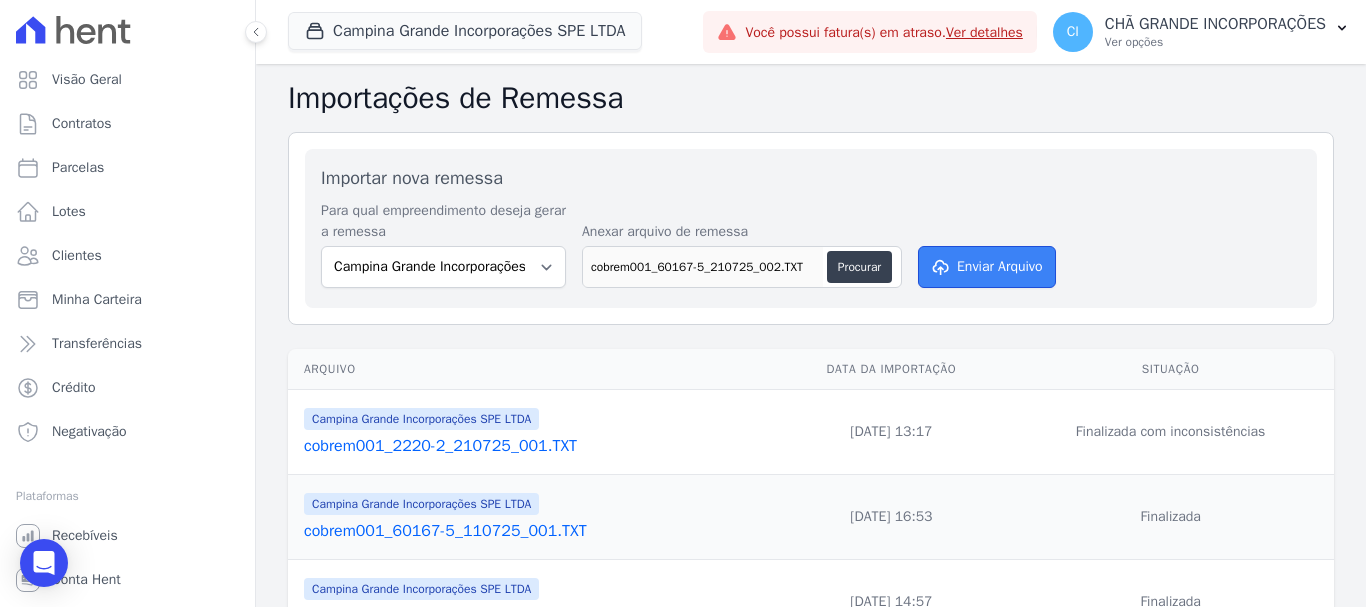 click on "Enviar Arquivo" at bounding box center (987, 267) 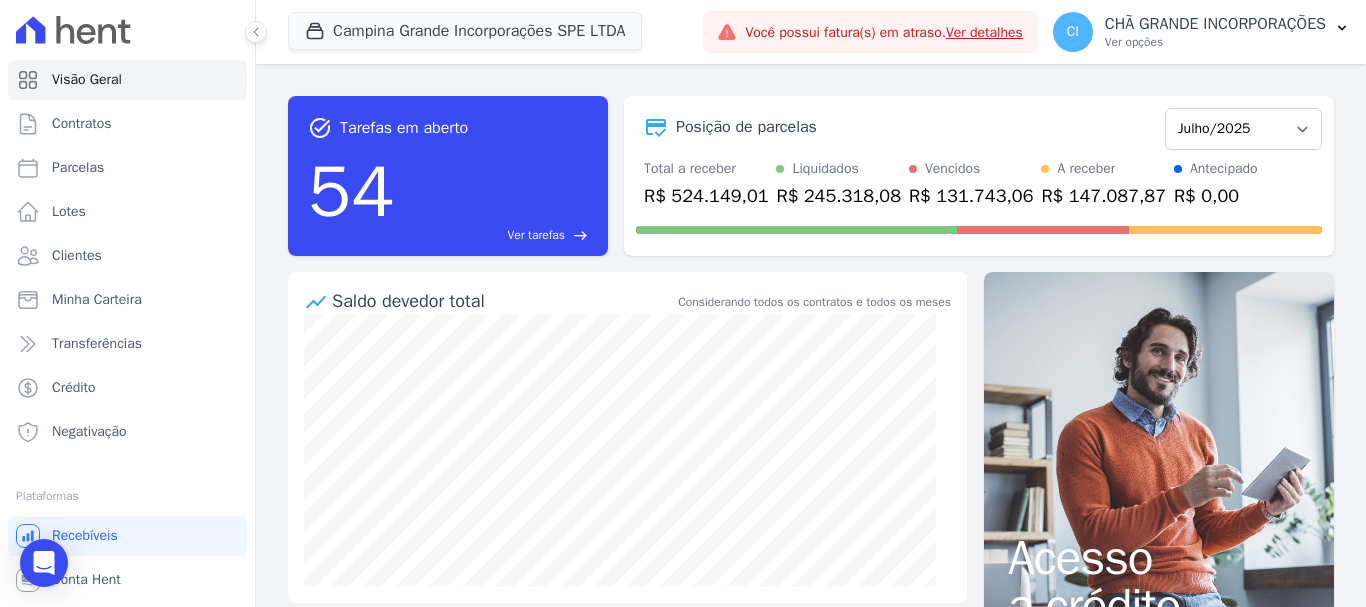 scroll, scrollTop: 0, scrollLeft: 0, axis: both 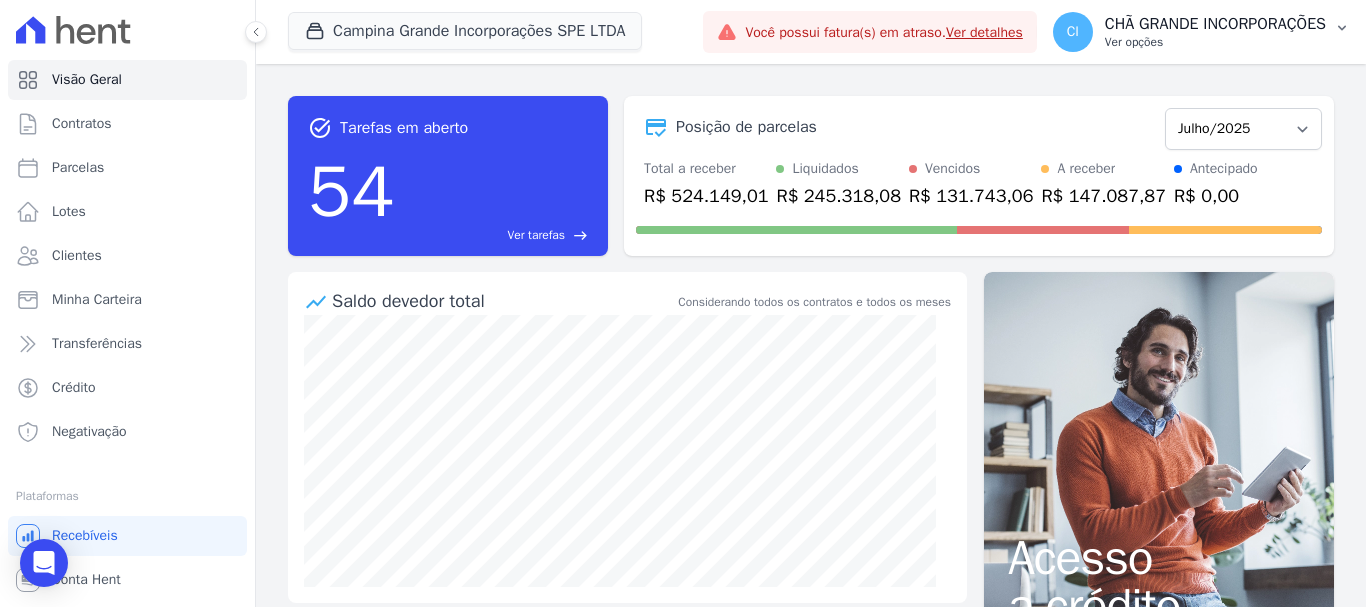 click on "Ver opções" at bounding box center (1215, 42) 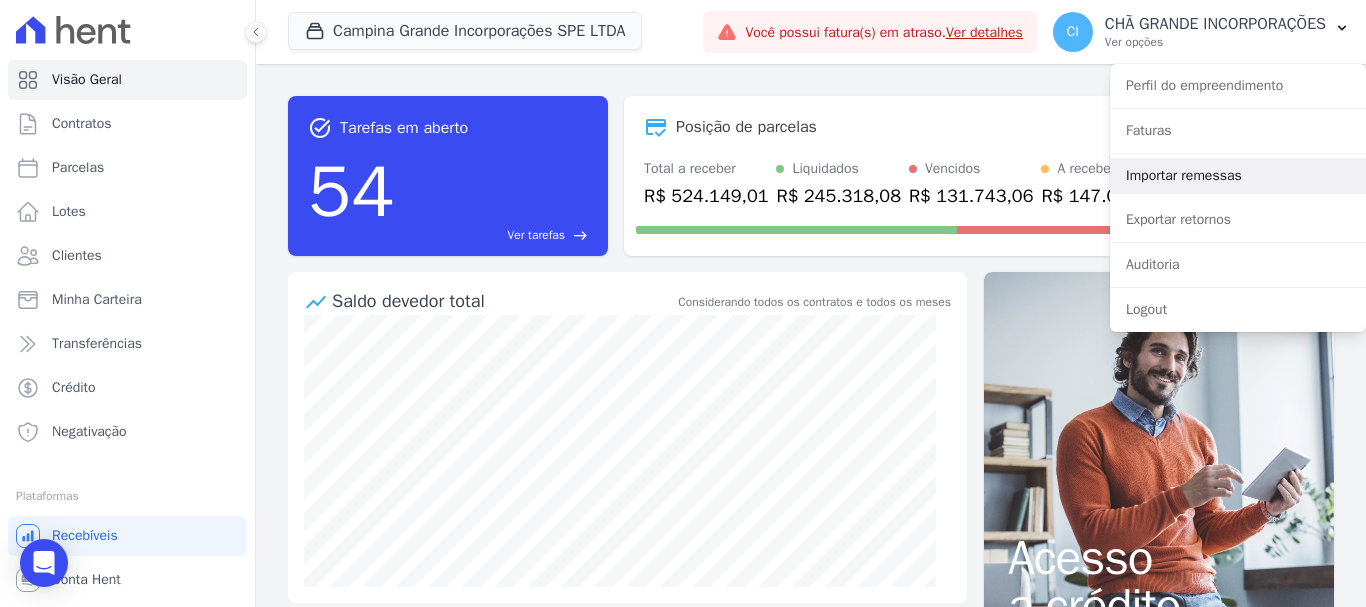 click on "Importar remessas" at bounding box center (1238, 176) 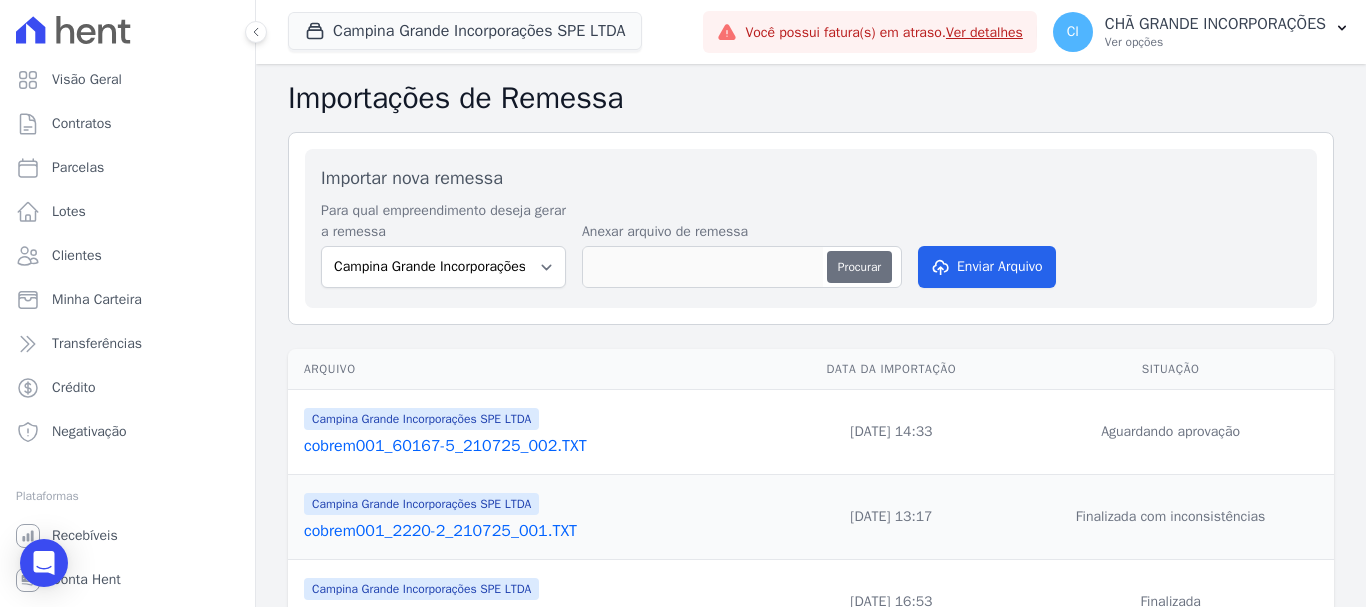 click on "Procurar" at bounding box center [859, 267] 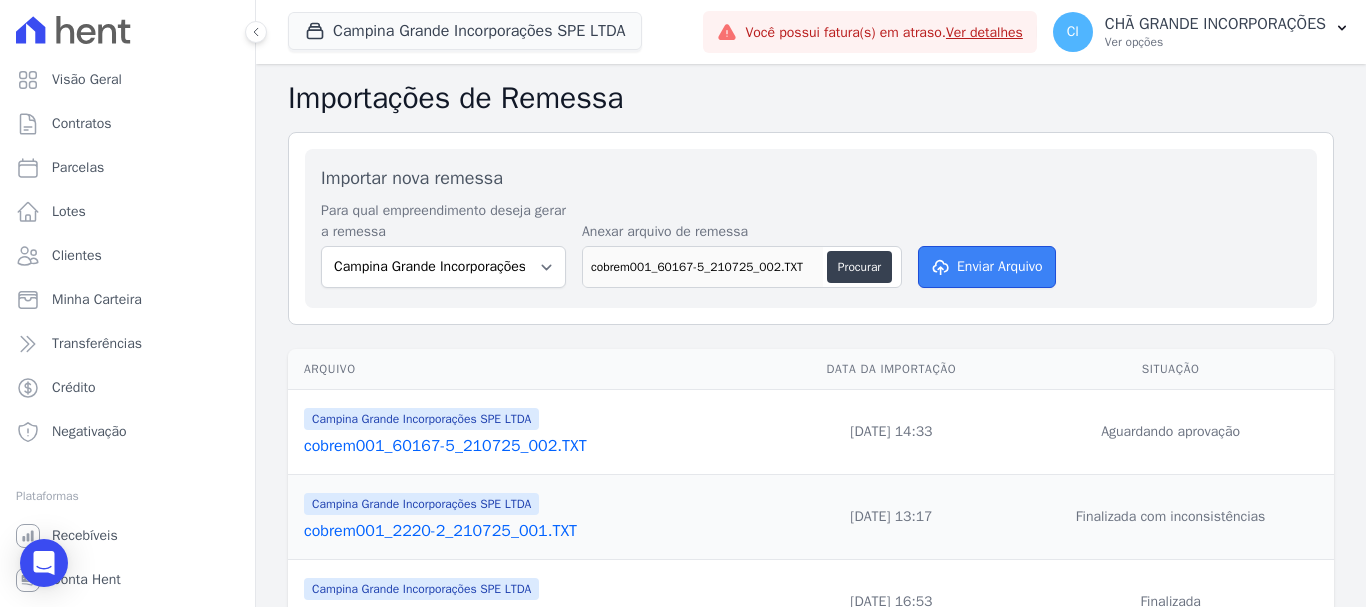 click on "Enviar Arquivo" at bounding box center (987, 267) 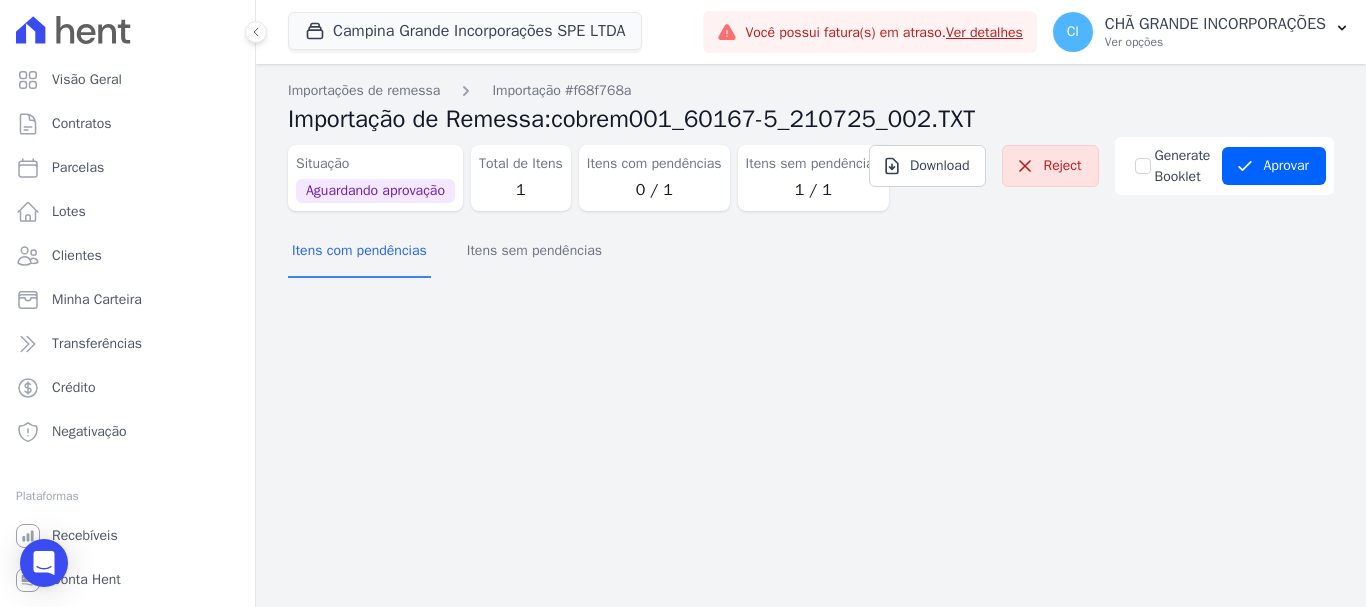 scroll, scrollTop: 0, scrollLeft: 0, axis: both 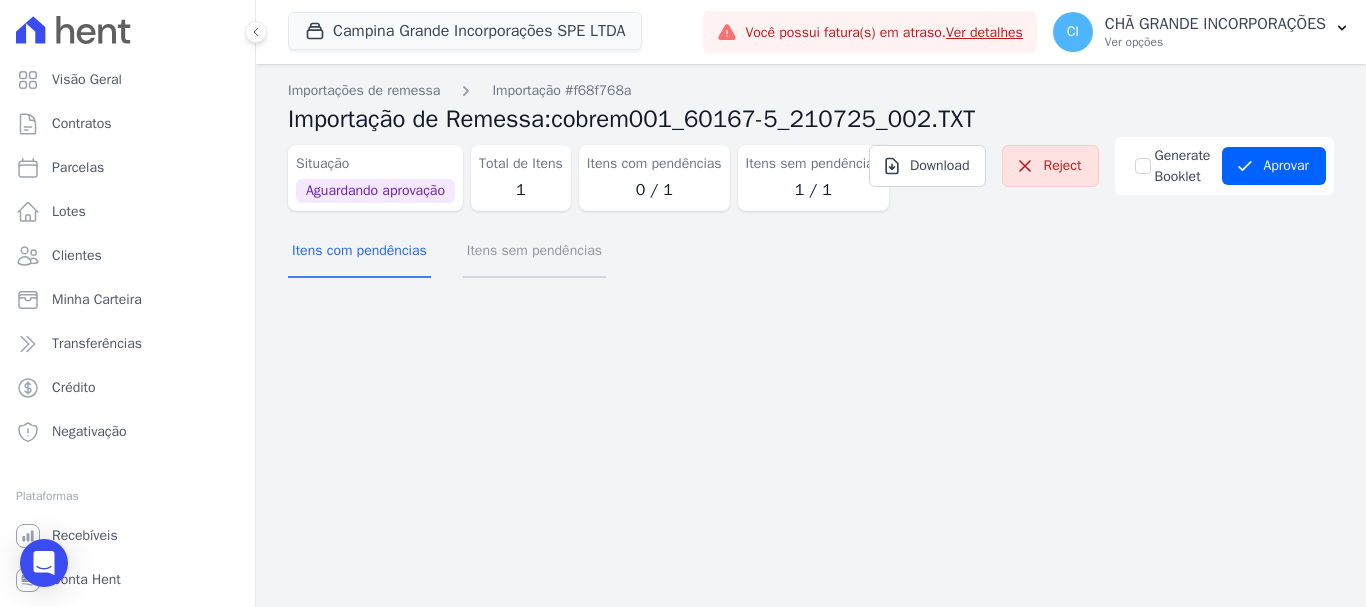 click on "Itens sem pendências" at bounding box center (534, 252) 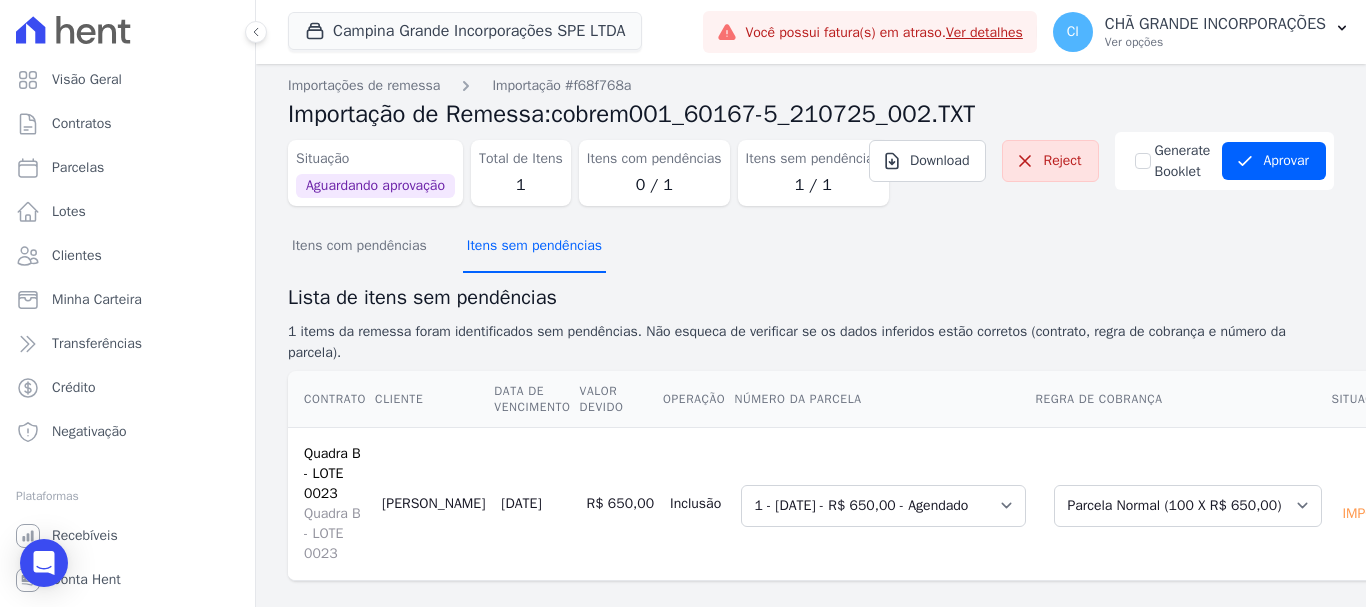scroll, scrollTop: 0, scrollLeft: 0, axis: both 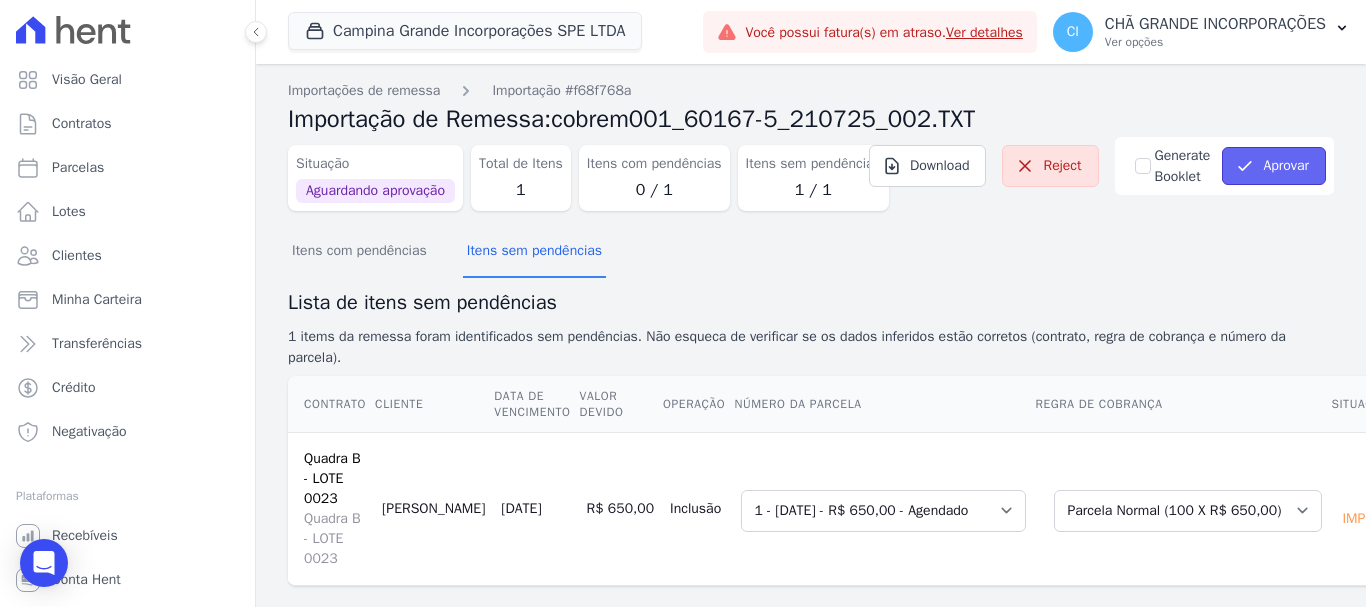 click on "Aprovar" at bounding box center [1274, 166] 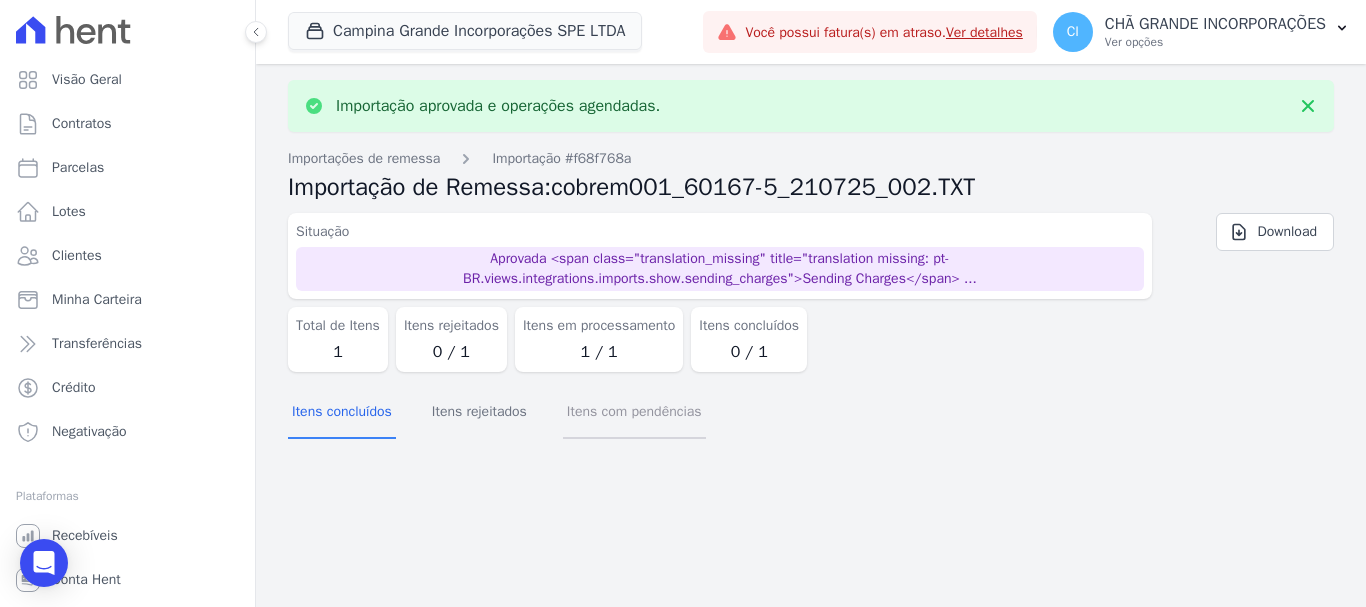 click on "Itens com pendências" at bounding box center [634, 413] 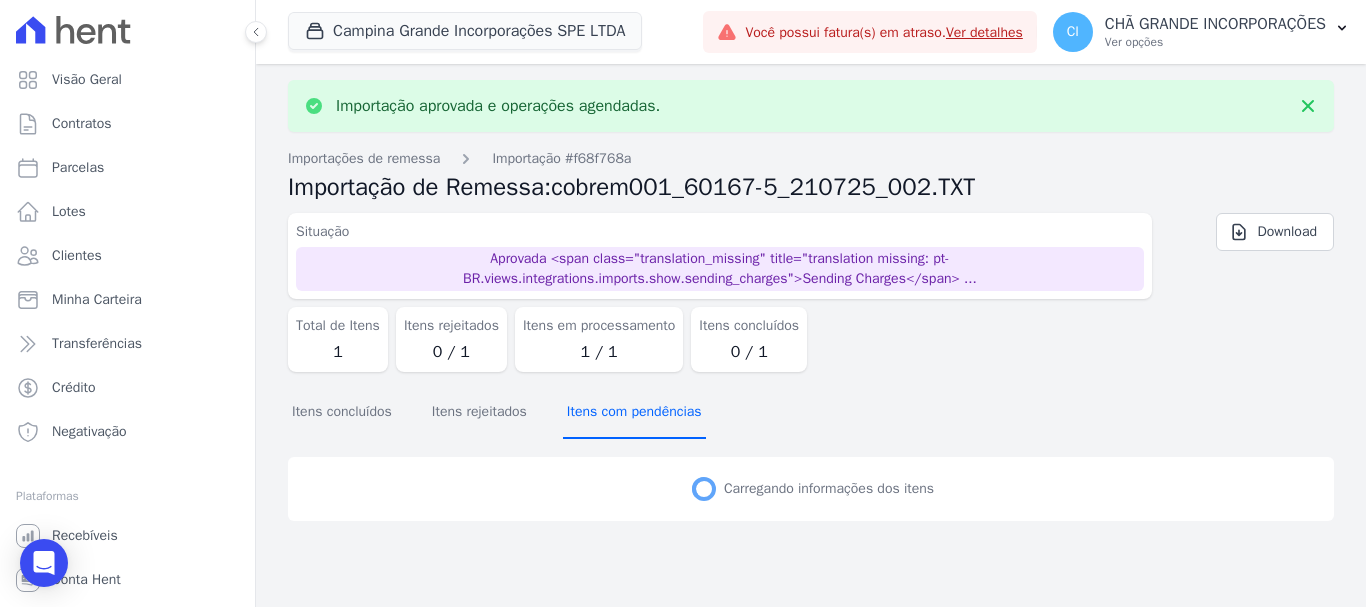 click on "Itens com pendências" at bounding box center [634, 413] 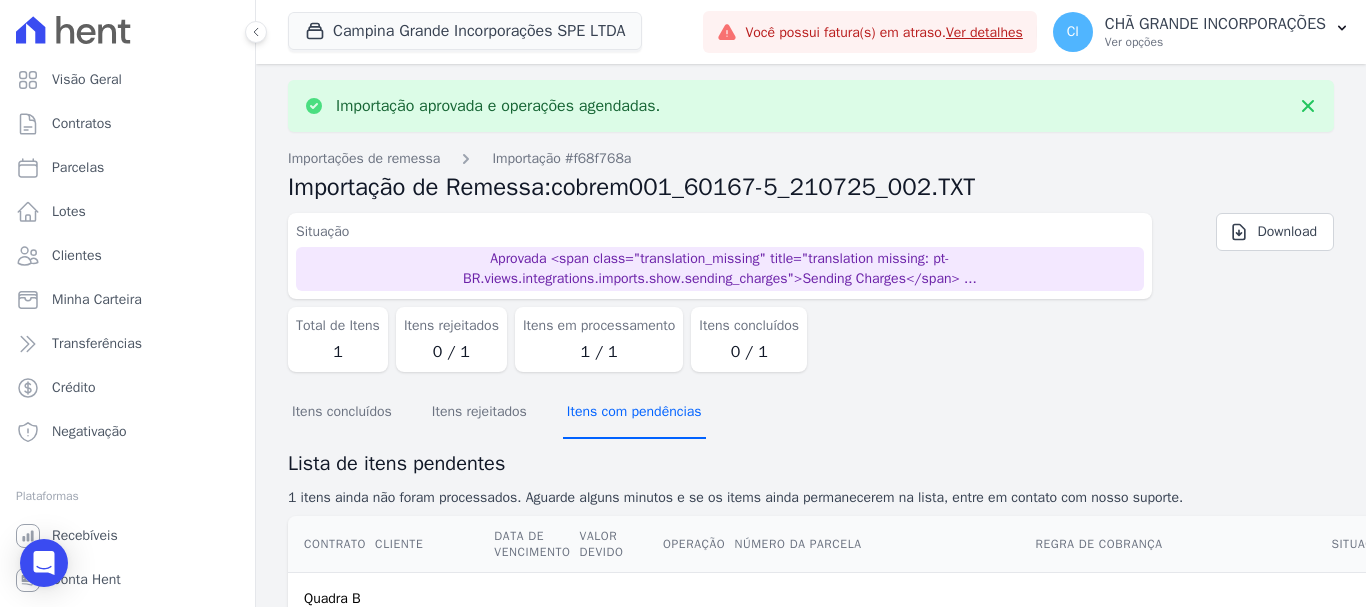click on "Itens com pendências" at bounding box center (634, 413) 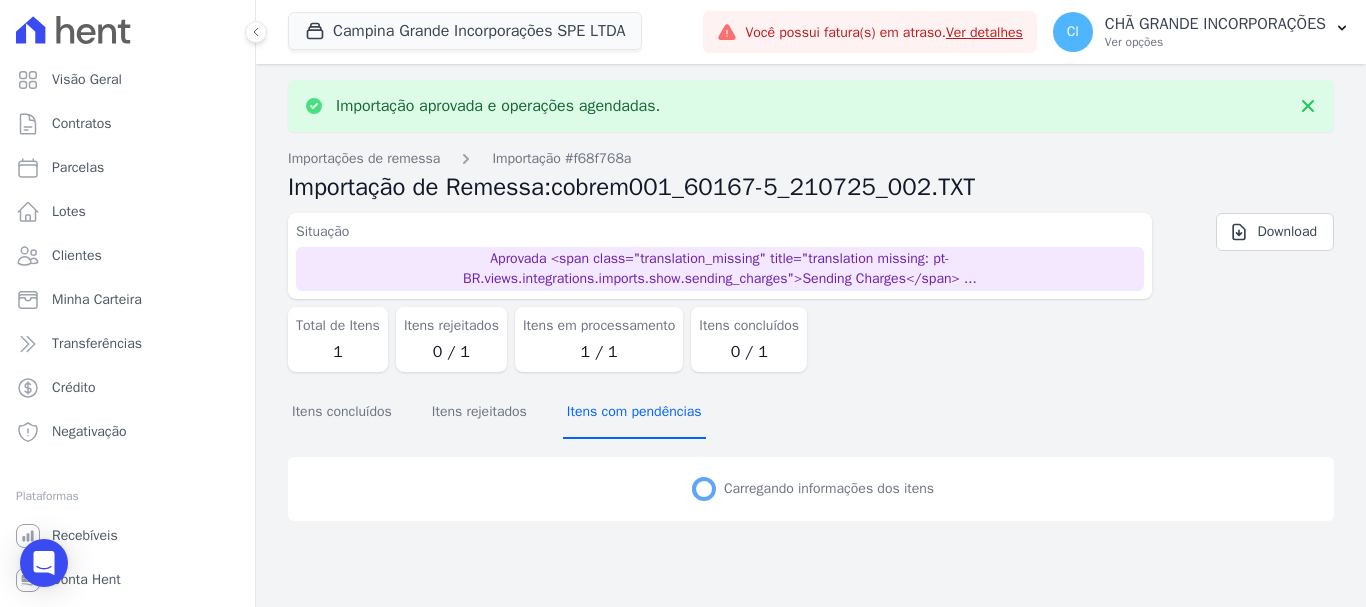 click on "Itens com pendências" at bounding box center (634, 413) 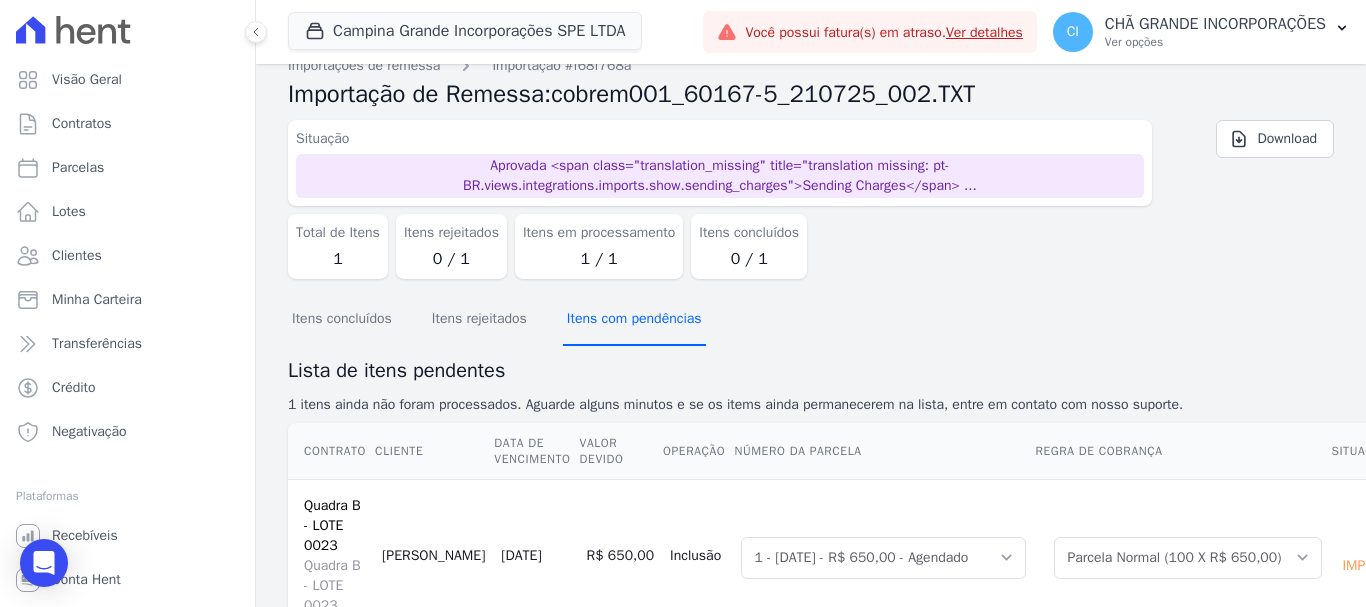 scroll, scrollTop: 182, scrollLeft: 0, axis: vertical 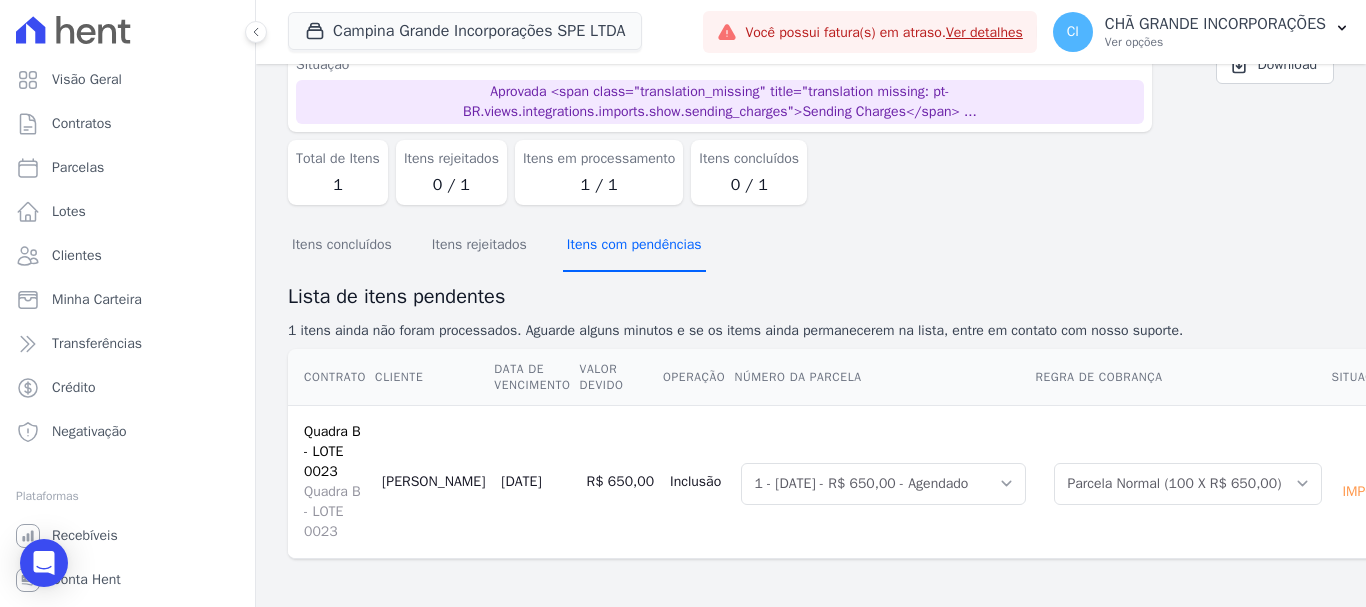 click on "Itens com pendências" at bounding box center (634, 246) 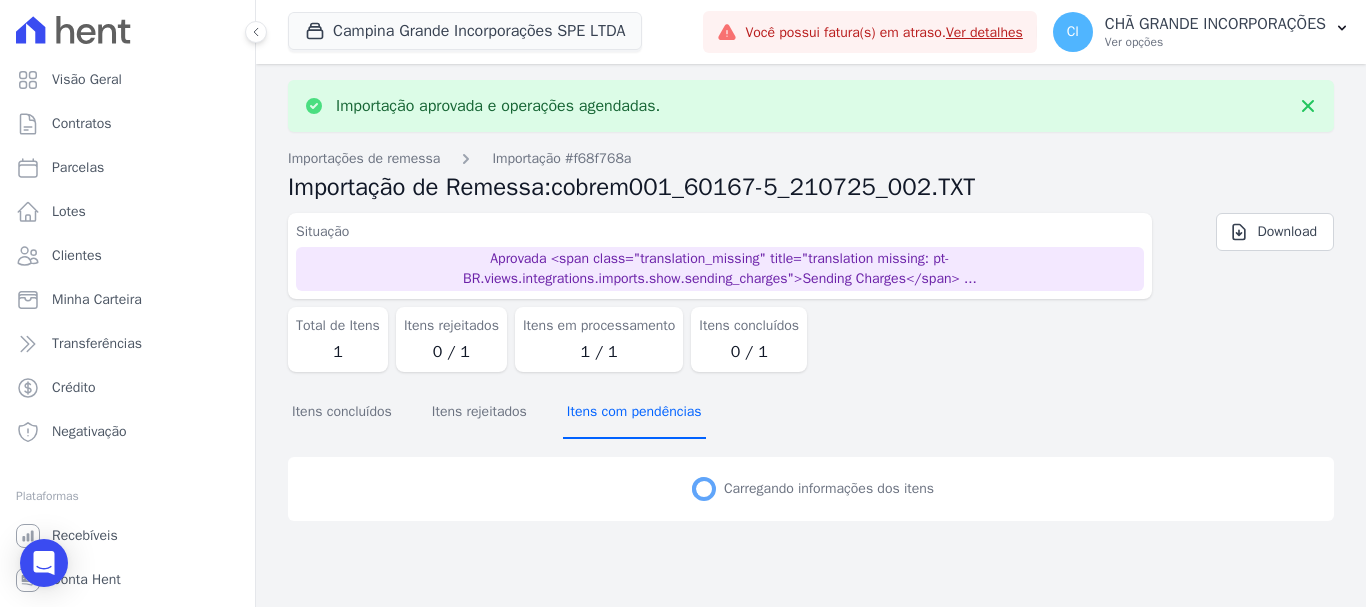 scroll, scrollTop: 0, scrollLeft: 0, axis: both 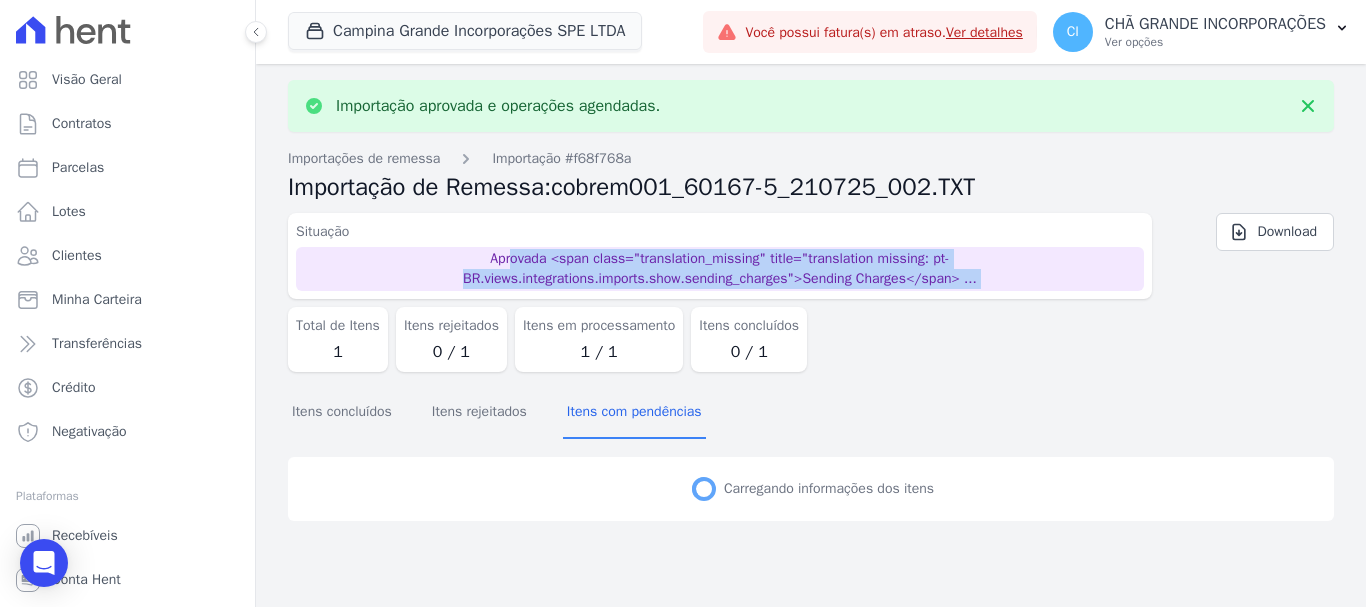 click on "Situação
Aprovada
<span class="translation_missing" title="translation missing: pt-BR.views.integrations.imports.show.sending_charges">Sending Charges</span> ..." at bounding box center (720, 256) 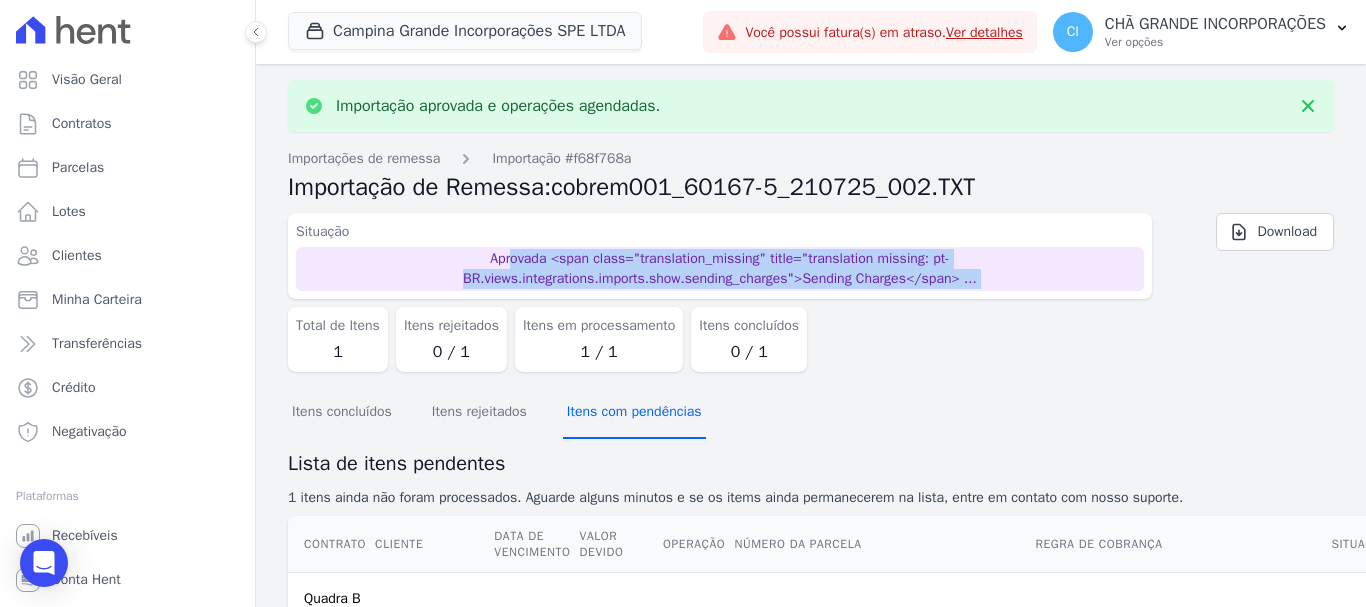click on "Itens com pendências" at bounding box center (634, 413) 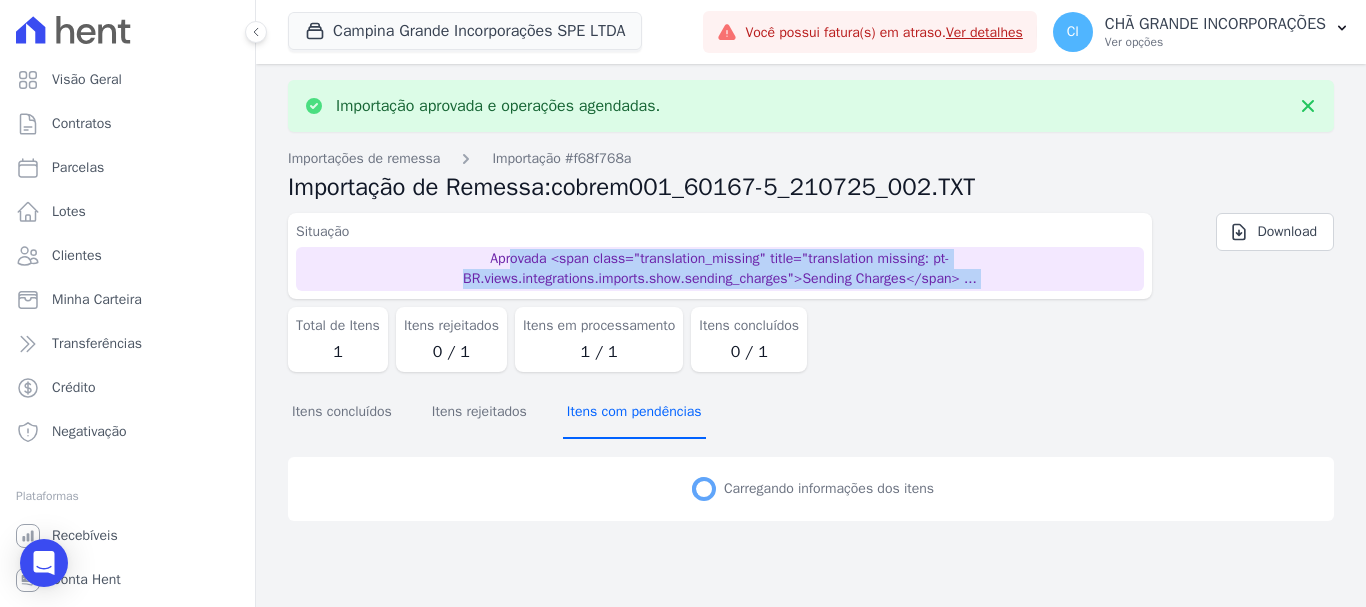 click on "Itens com pendências" at bounding box center [634, 413] 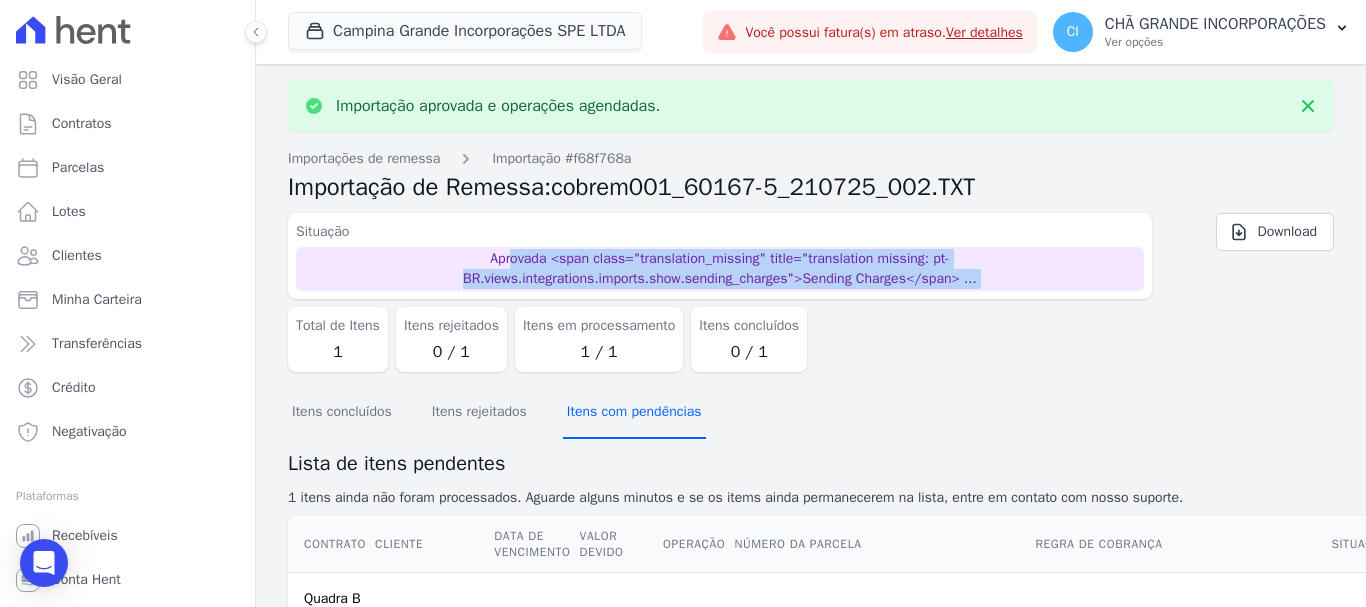 click on "Itens com pendências" at bounding box center [634, 413] 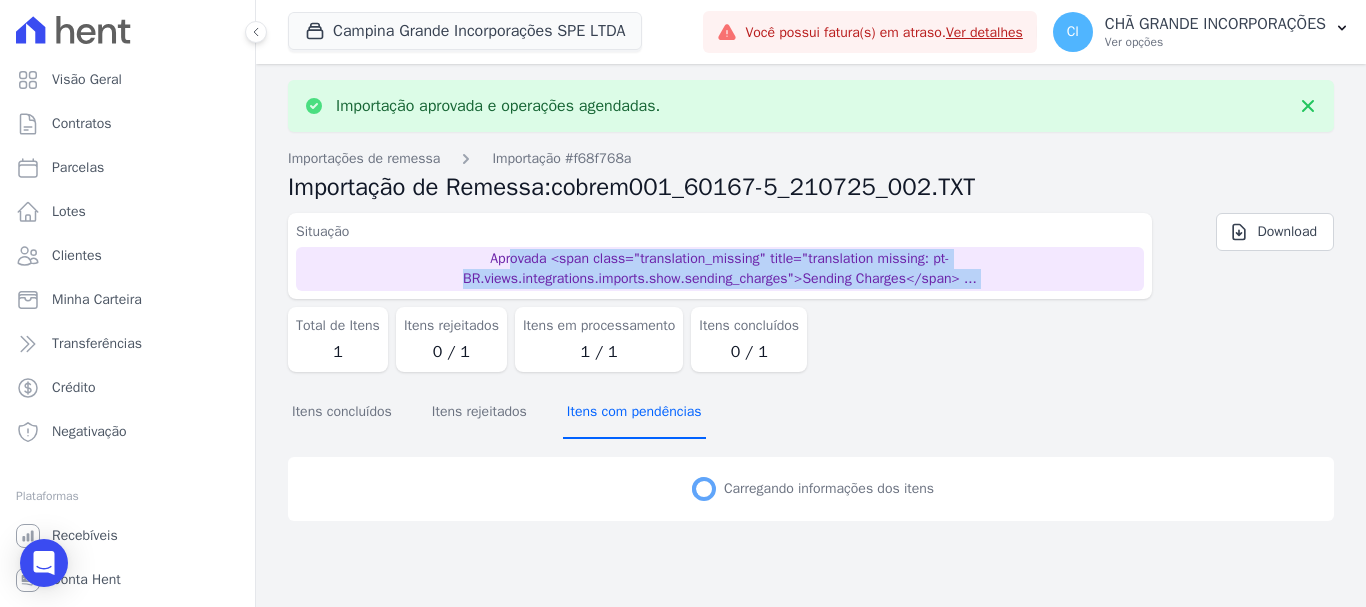 click on "Itens com pendências" at bounding box center [634, 413] 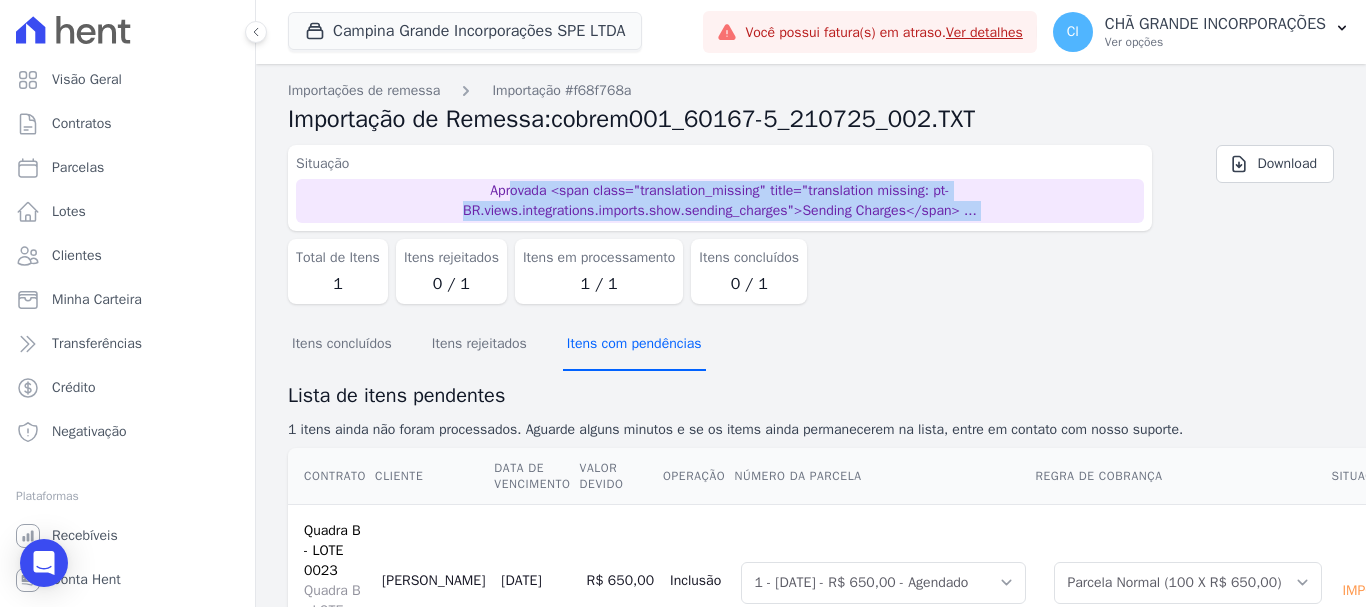 click on "Itens com pendências" at bounding box center (634, 345) 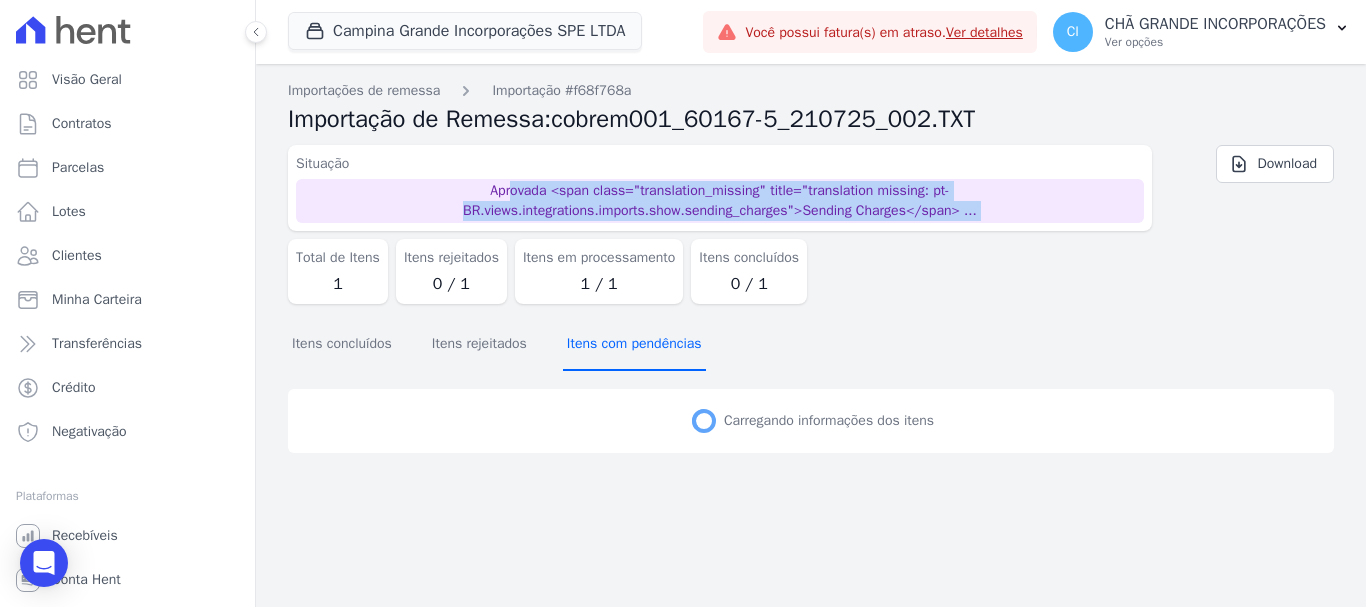 click on "Itens com pendências" at bounding box center [634, 345] 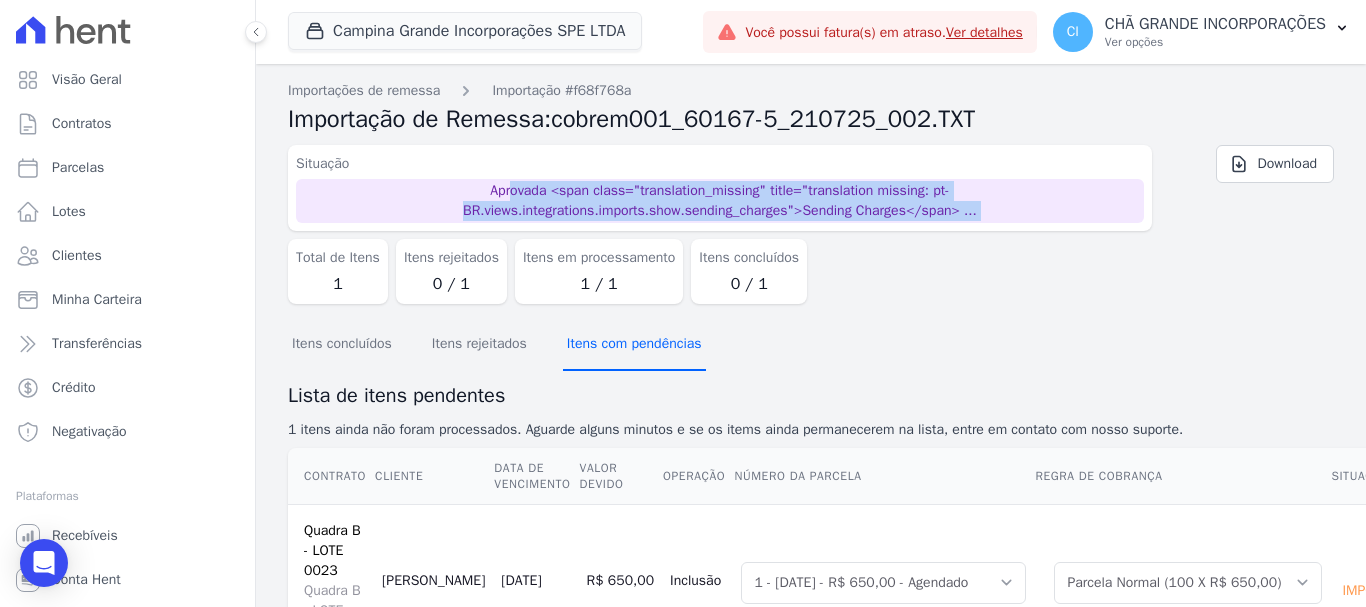 click on "Itens com pendências" at bounding box center (634, 345) 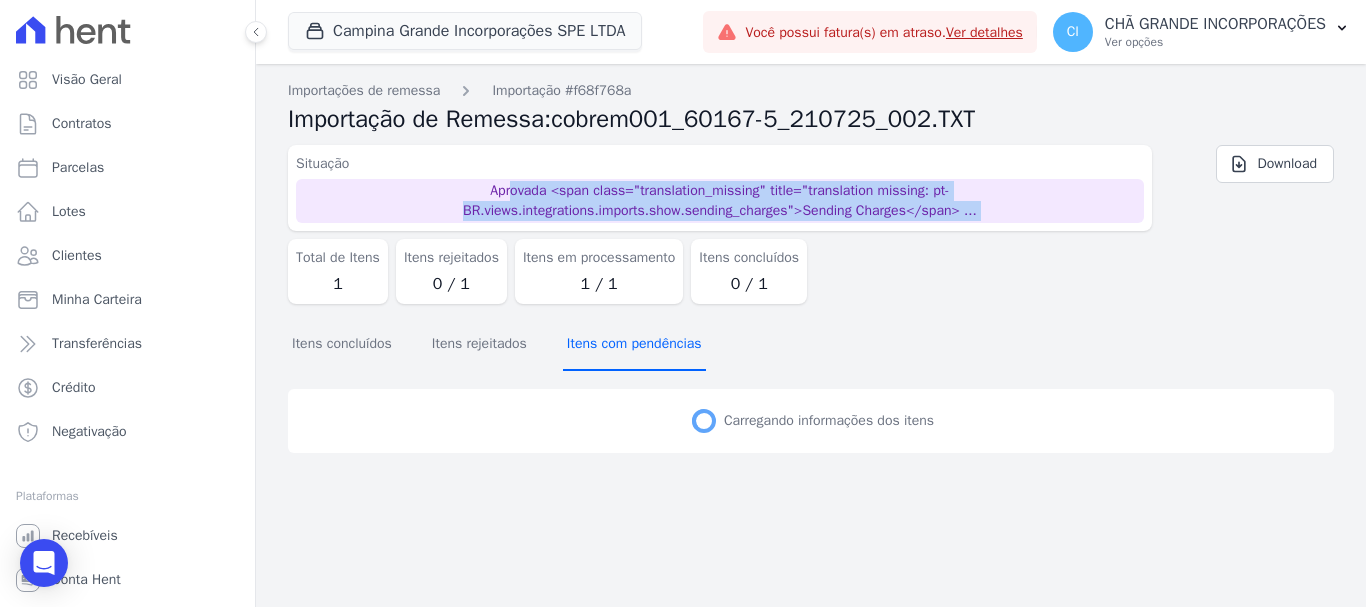 click on "Itens com pendências" at bounding box center (634, 345) 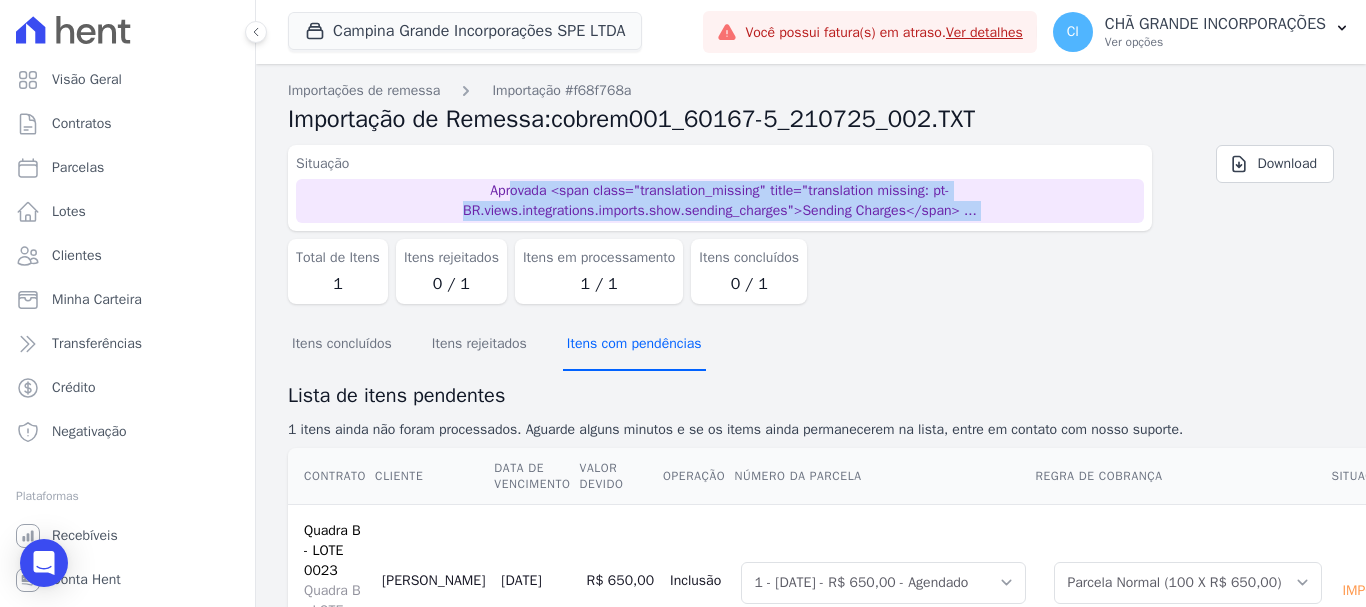 click on "Itens com pendências" at bounding box center (634, 345) 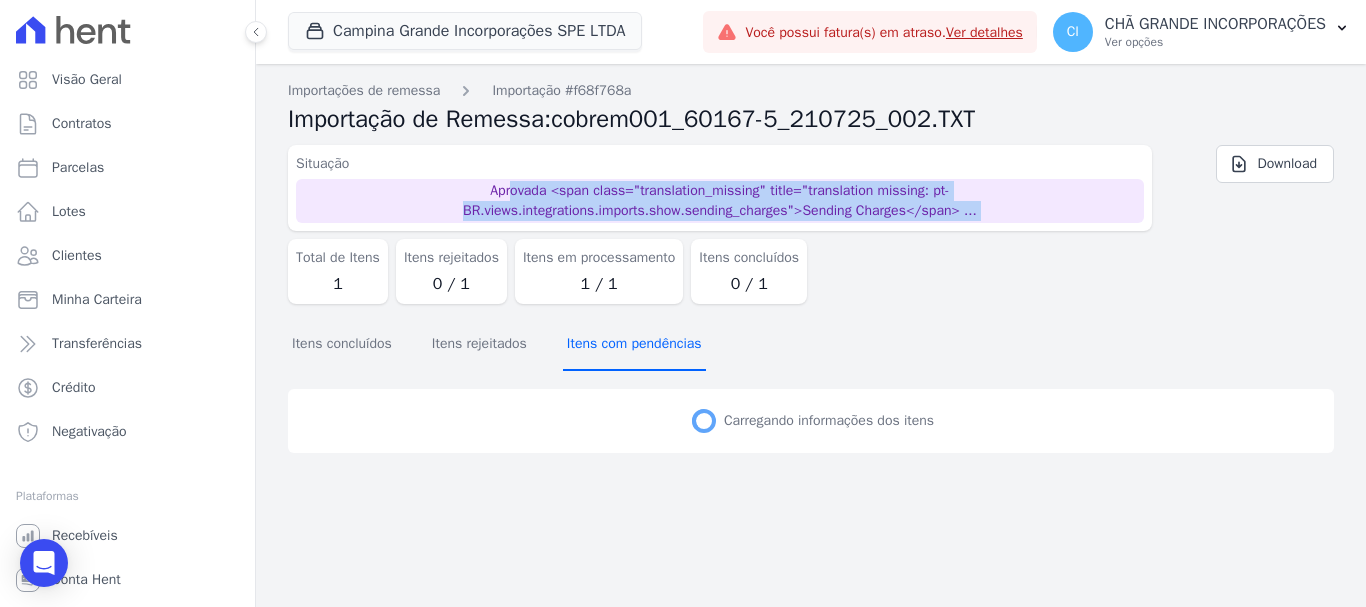 click on "Itens com pendências" at bounding box center (634, 345) 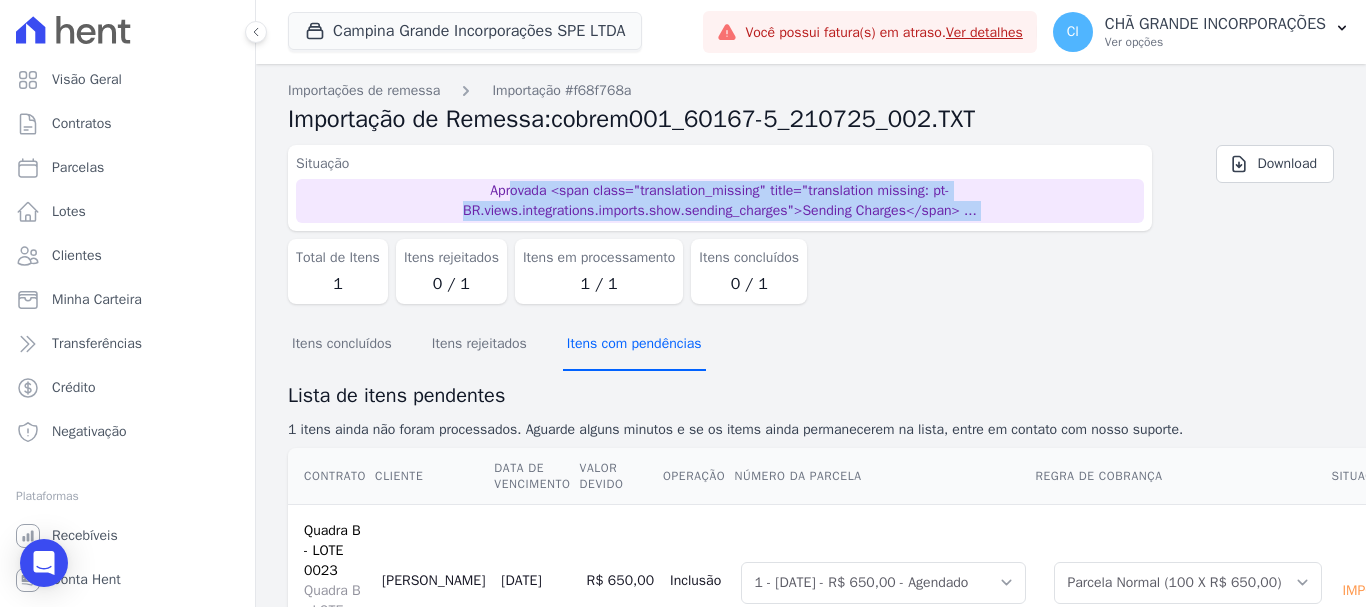 click on "Itens com pendências" at bounding box center (634, 345) 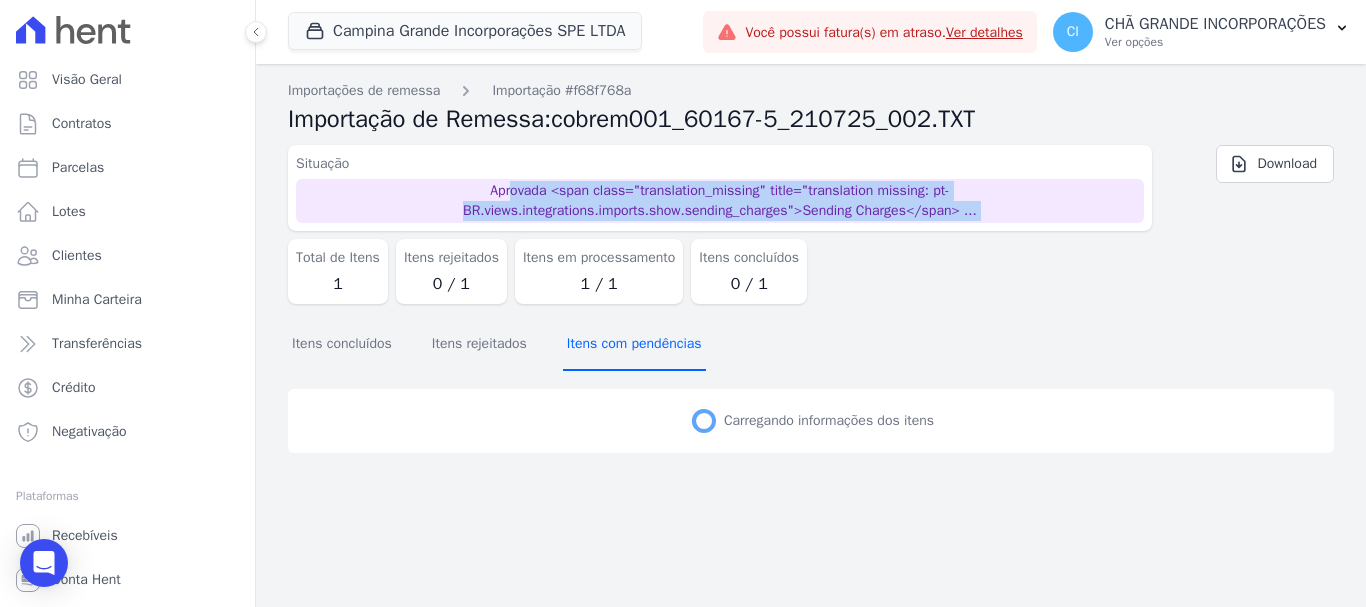 click on "Itens com pendências" at bounding box center (634, 345) 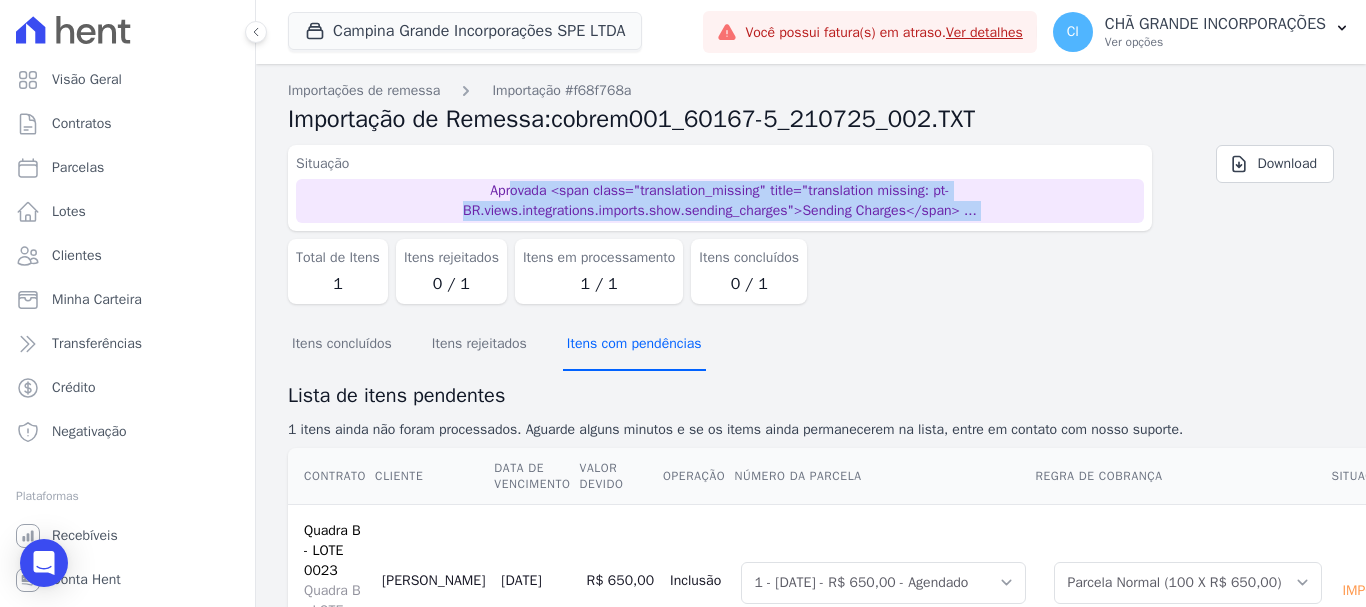 click on "Itens com pendências" at bounding box center [634, 345] 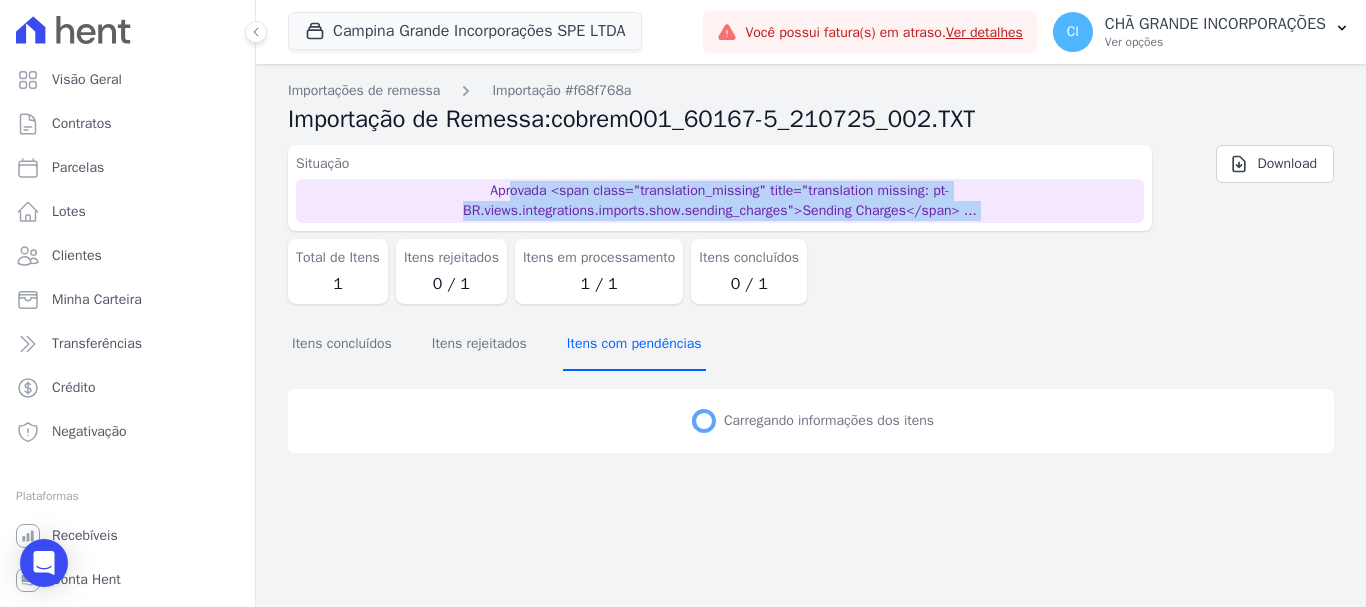 click on "Itens com pendências" at bounding box center (634, 345) 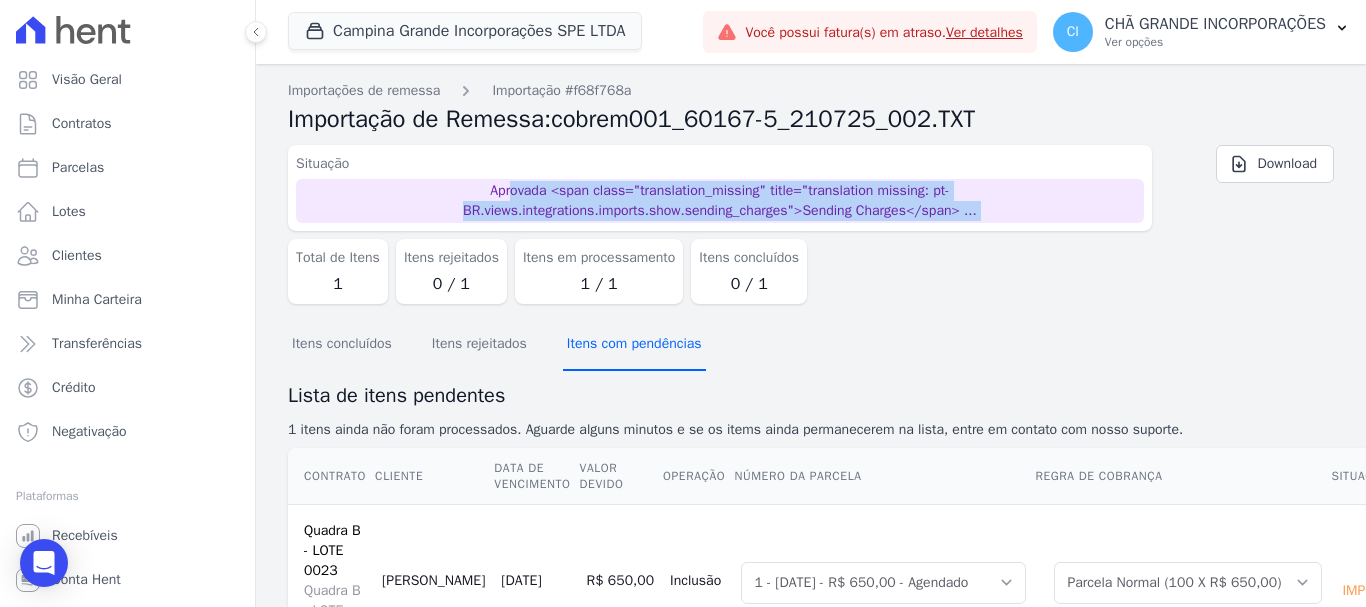 click on "Itens com pendências" at bounding box center (634, 345) 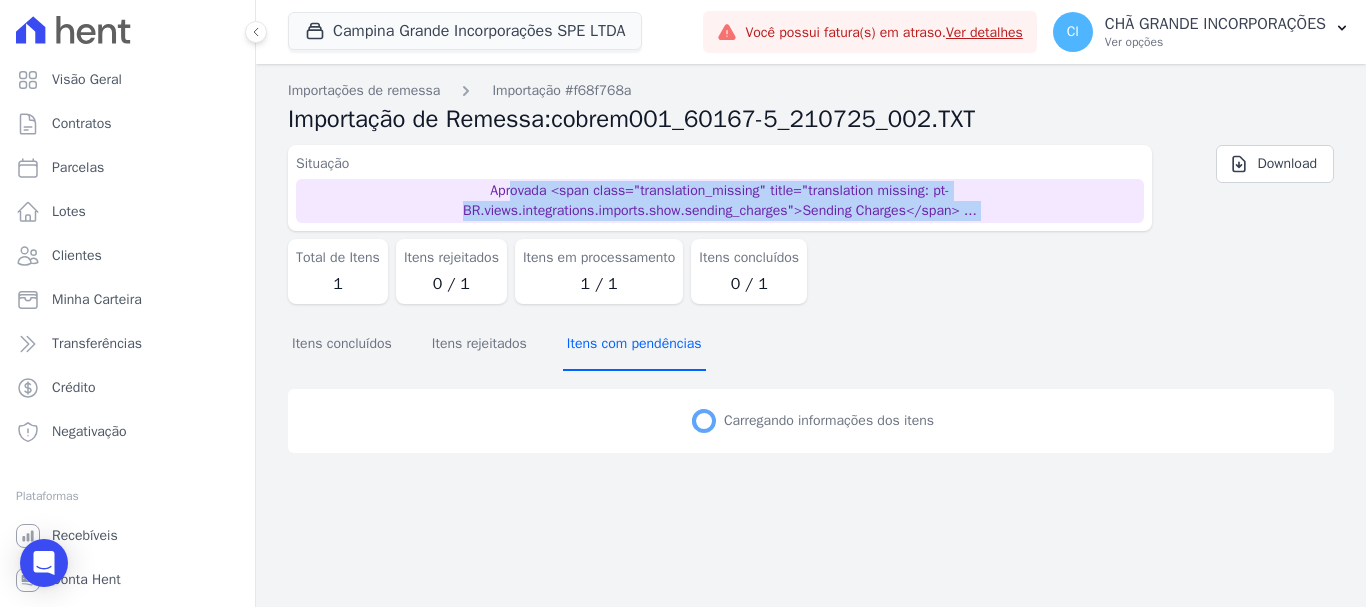 click on "Itens com pendências" at bounding box center [634, 345] 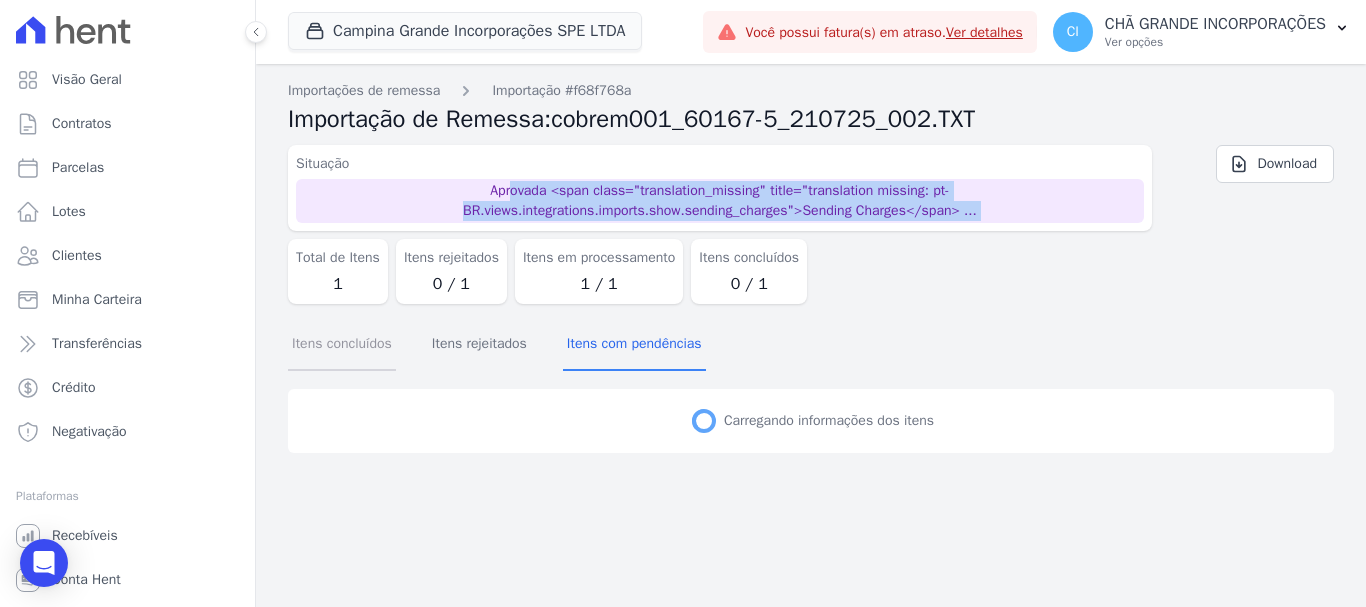 click on "Itens concluídos" at bounding box center (342, 345) 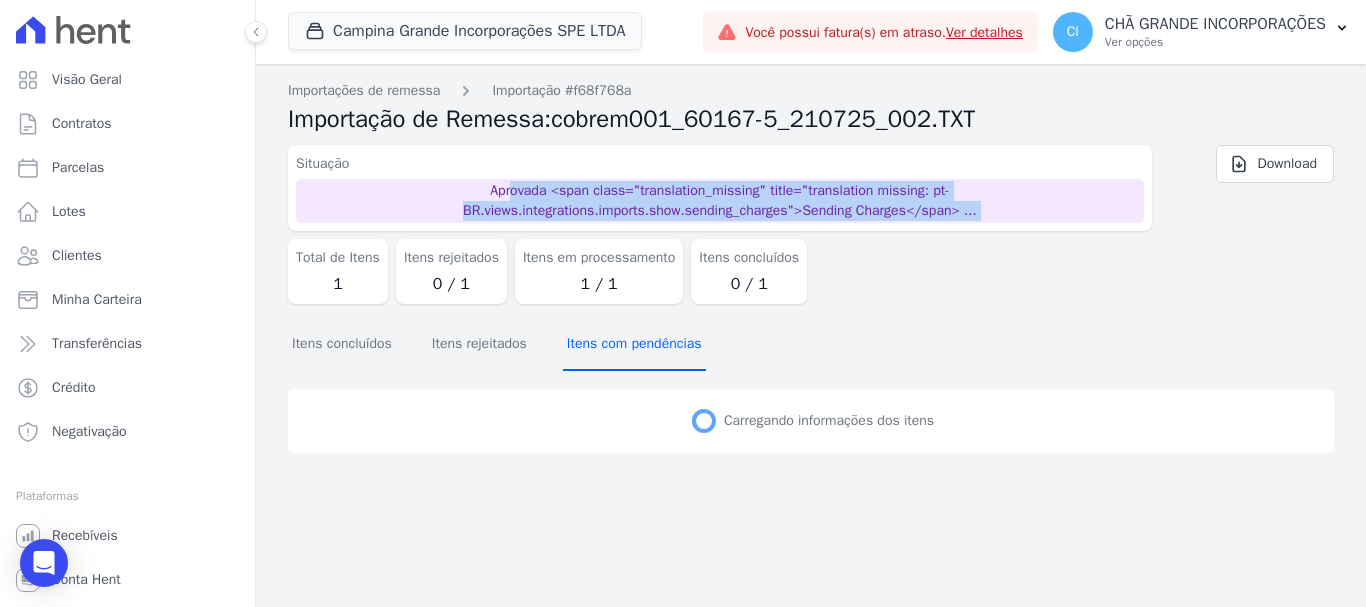 click on "Itens com pendências" at bounding box center [634, 345] 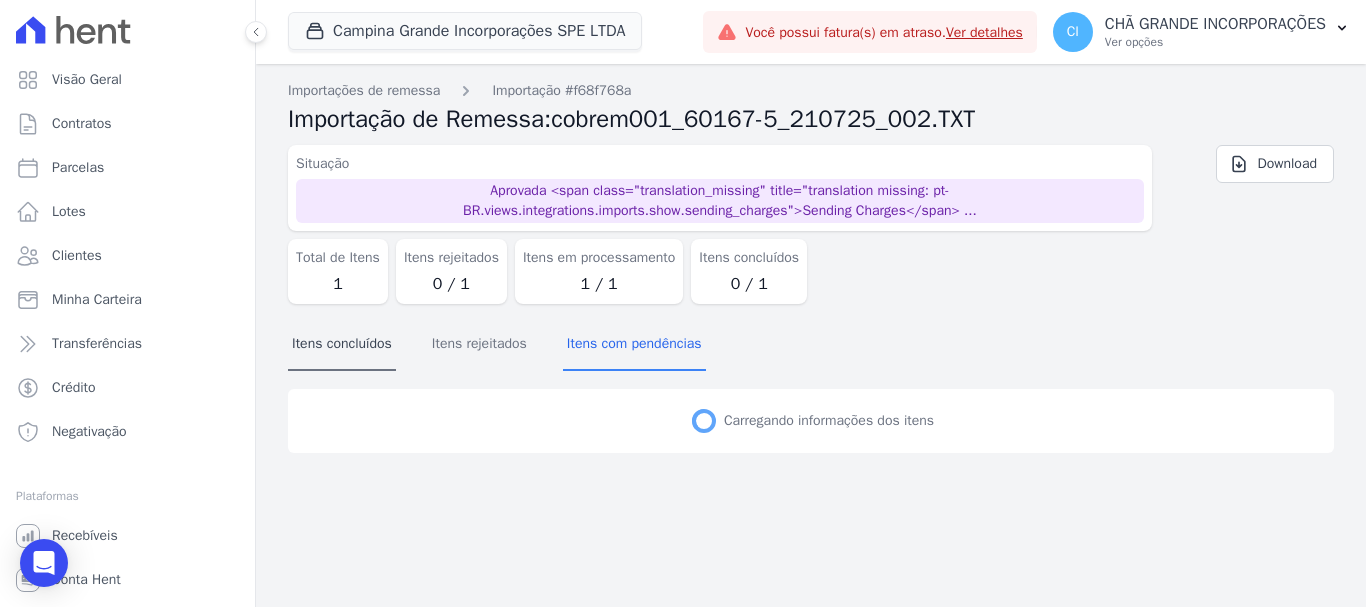 drag, startPoint x: 256, startPoint y: 349, endPoint x: 357, endPoint y: 348, distance: 101.00495 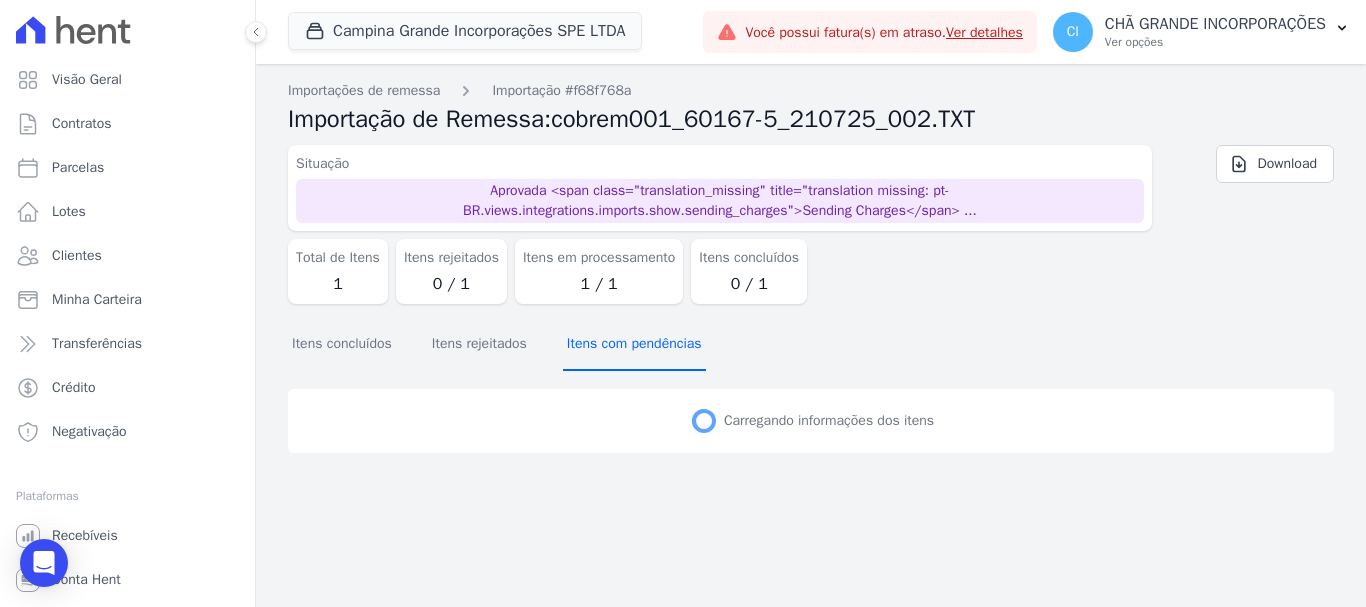 click on "Itens com pendências" at bounding box center [634, 345] 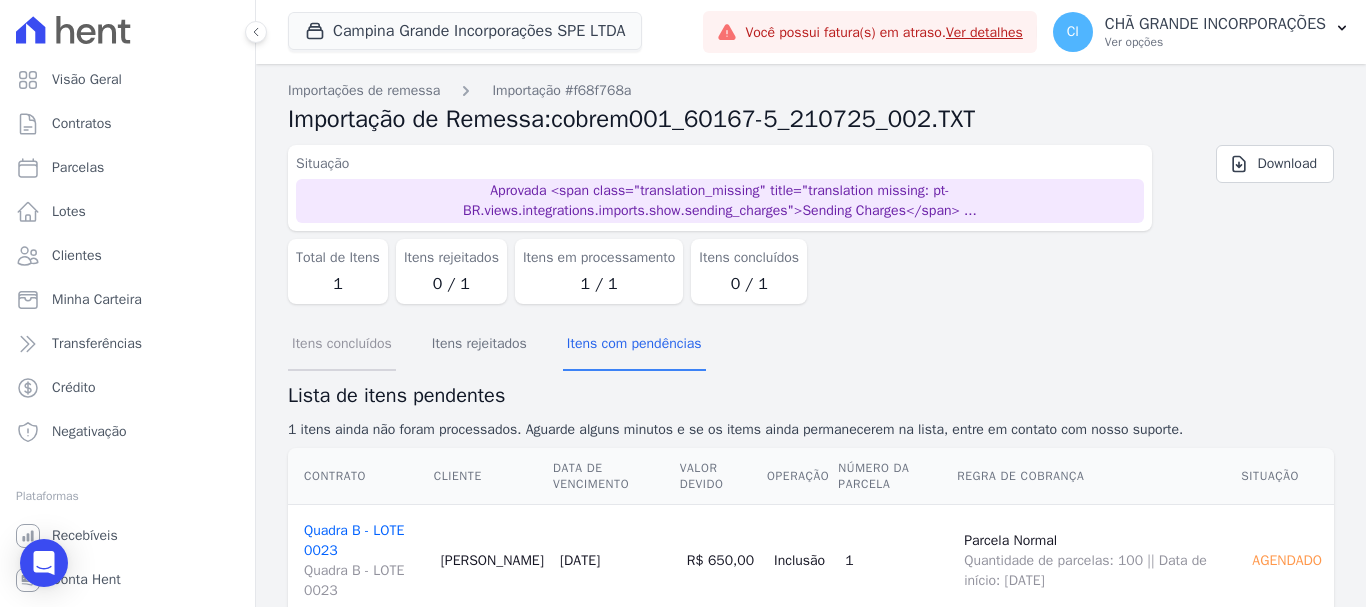 click on "Itens concluídos" at bounding box center [342, 345] 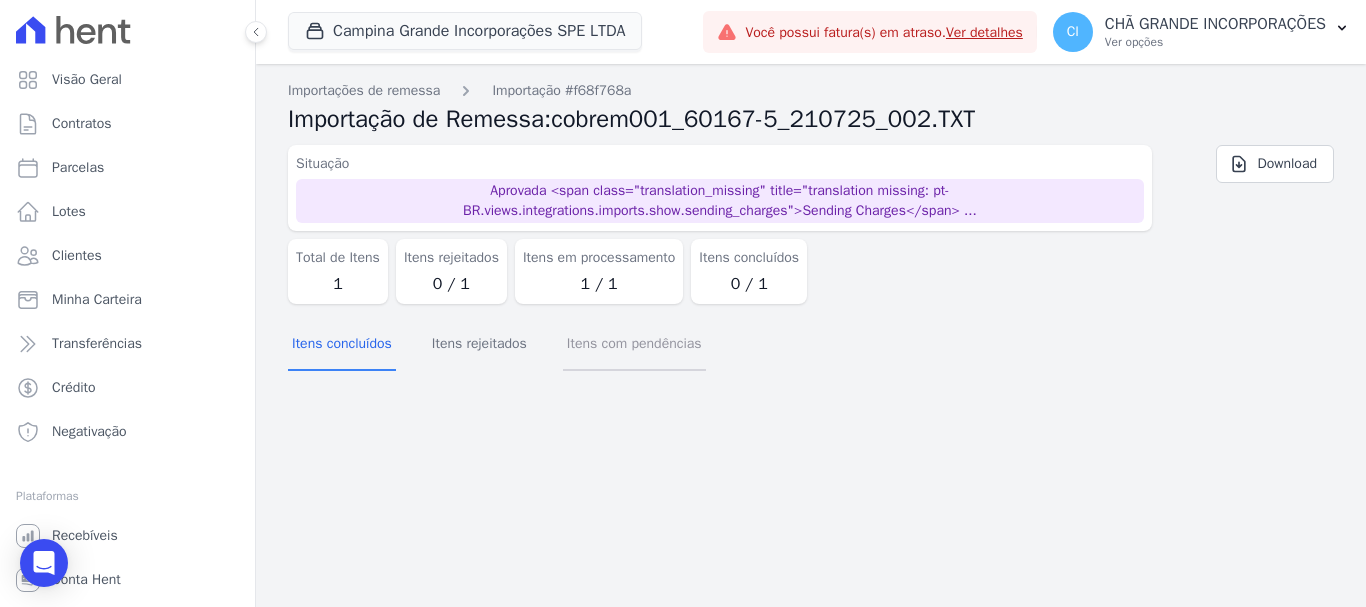 click on "Itens com pendências" at bounding box center [634, 345] 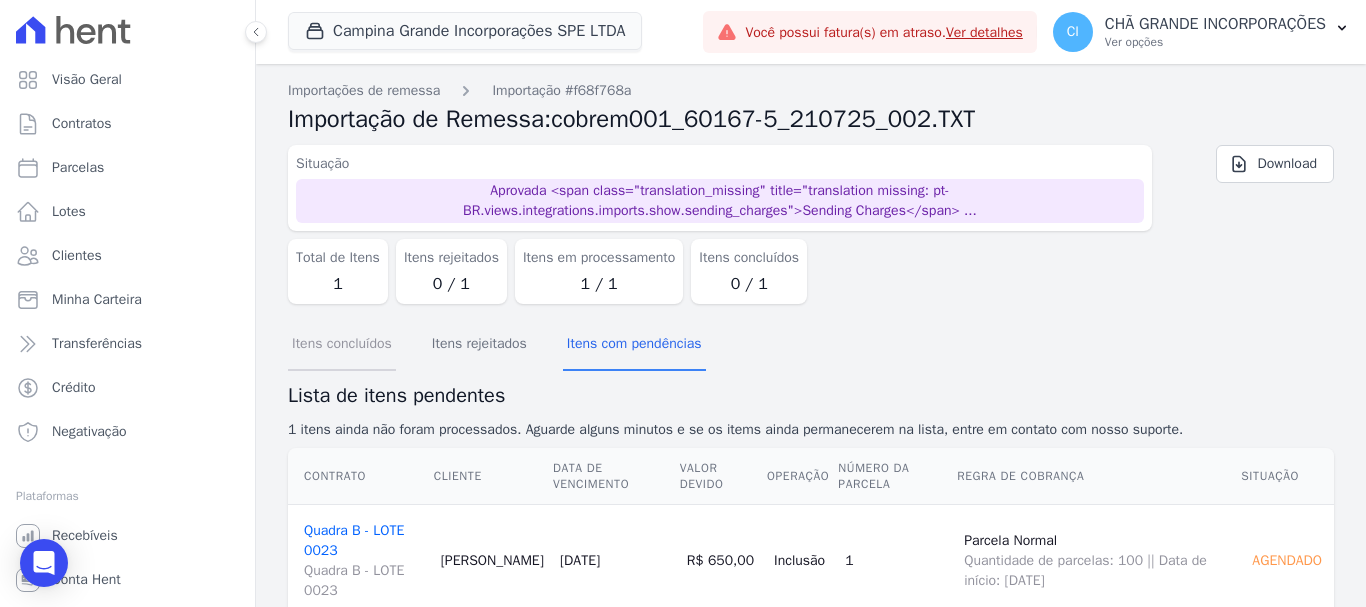 click on "Itens concluídos" at bounding box center (342, 345) 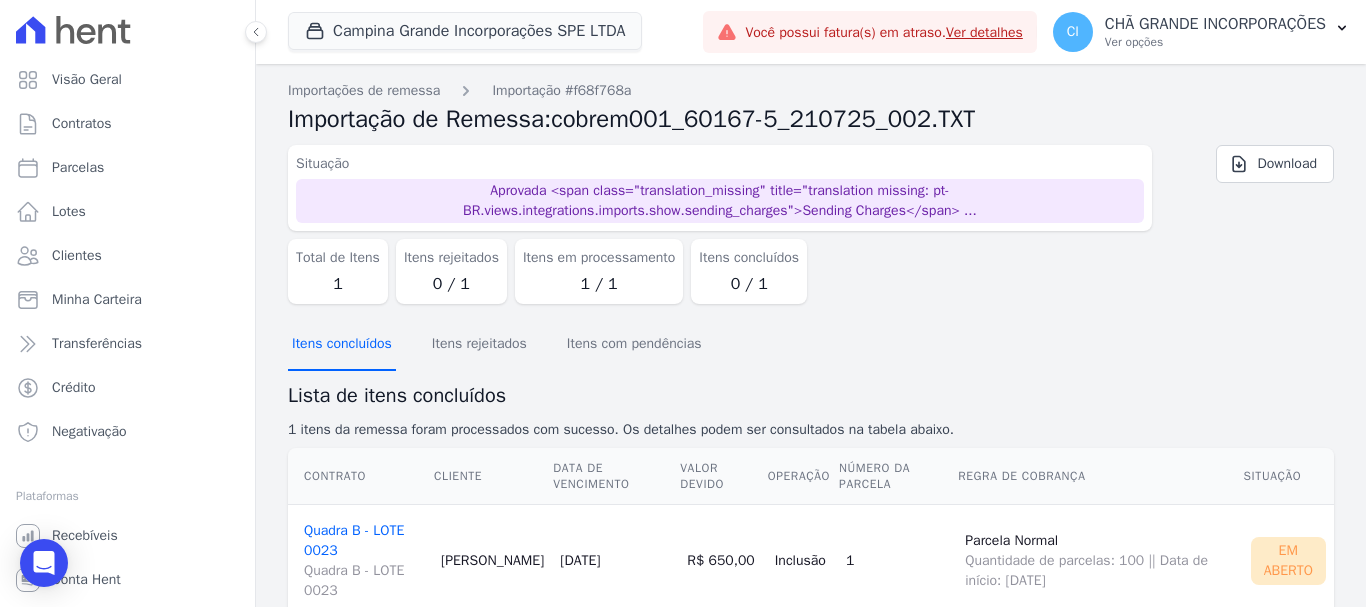 click on "Itens concluídos" at bounding box center (342, 345) 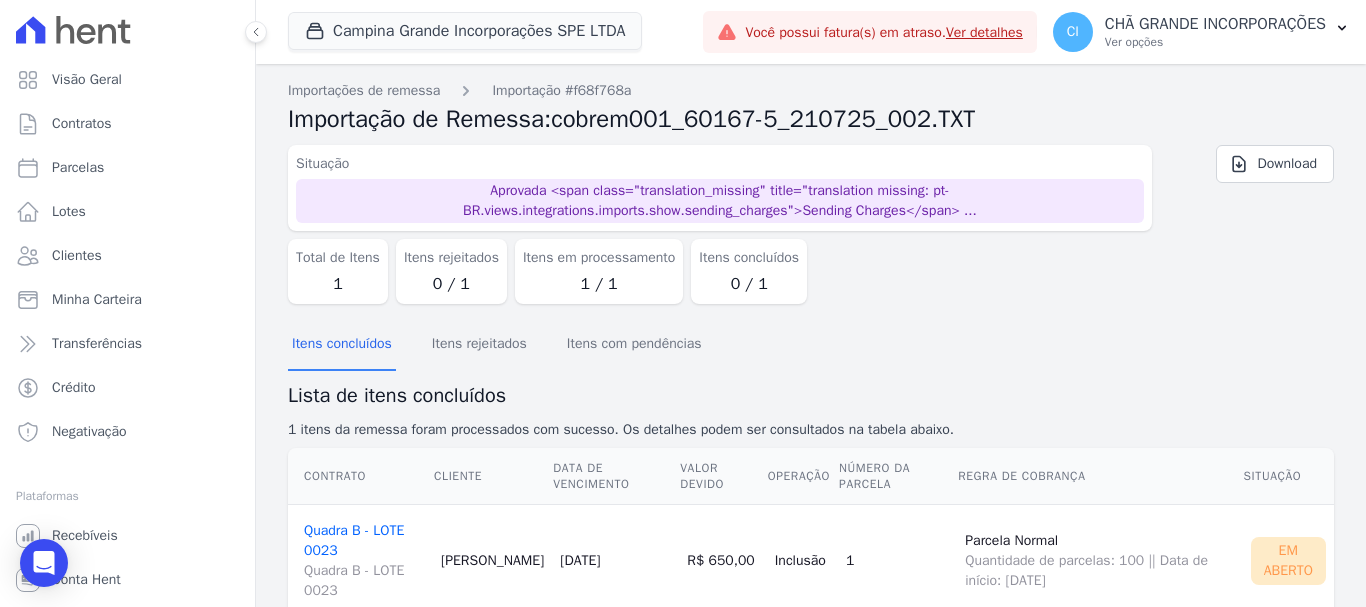 click on "Quadra B - LOTE 0023
Quadra B - LOTE 0023" at bounding box center (364, 561) 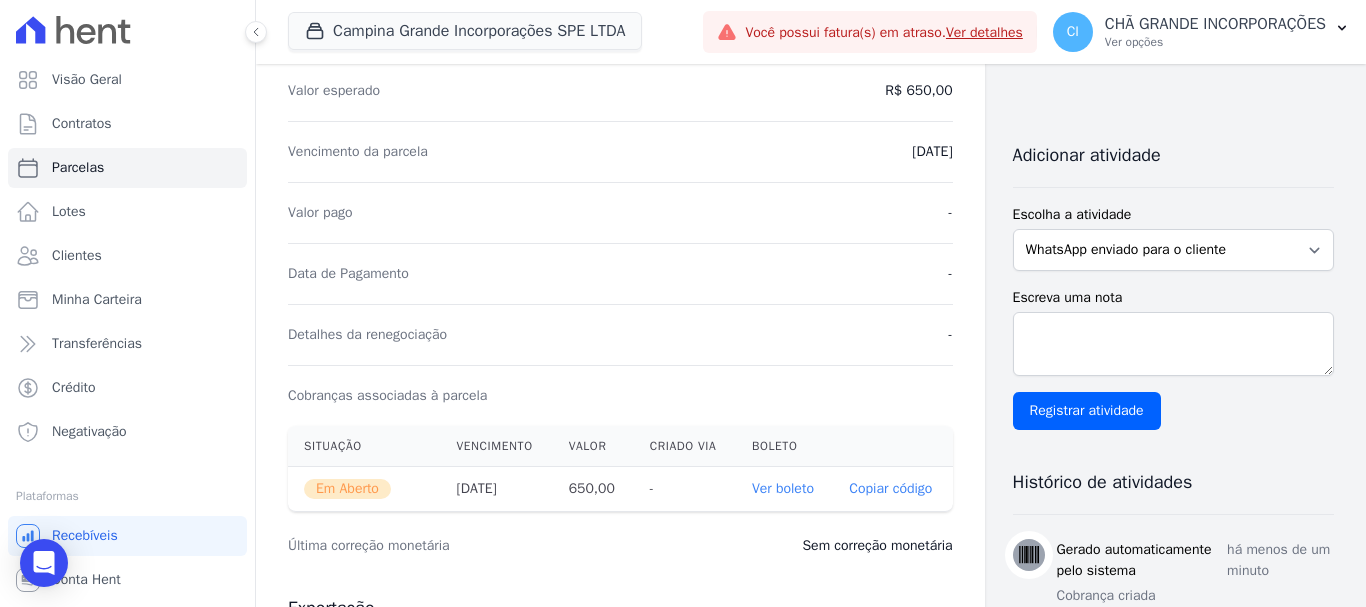 scroll, scrollTop: 400, scrollLeft: 0, axis: vertical 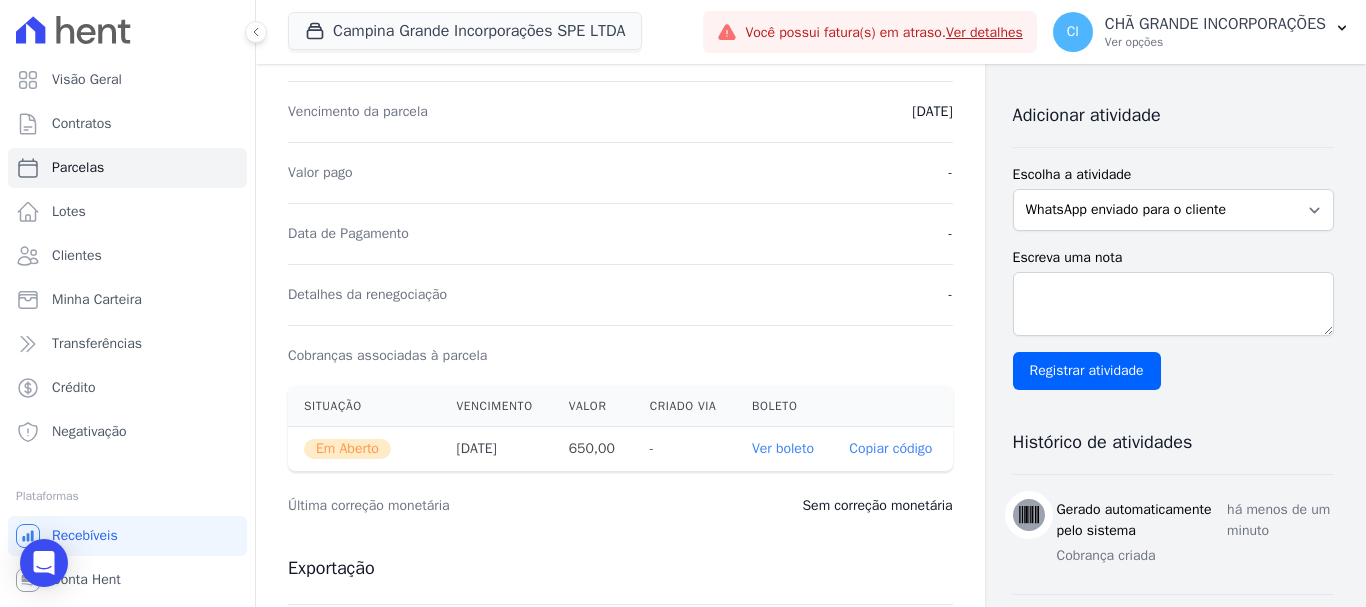 click on "Ver boleto" at bounding box center [783, 448] 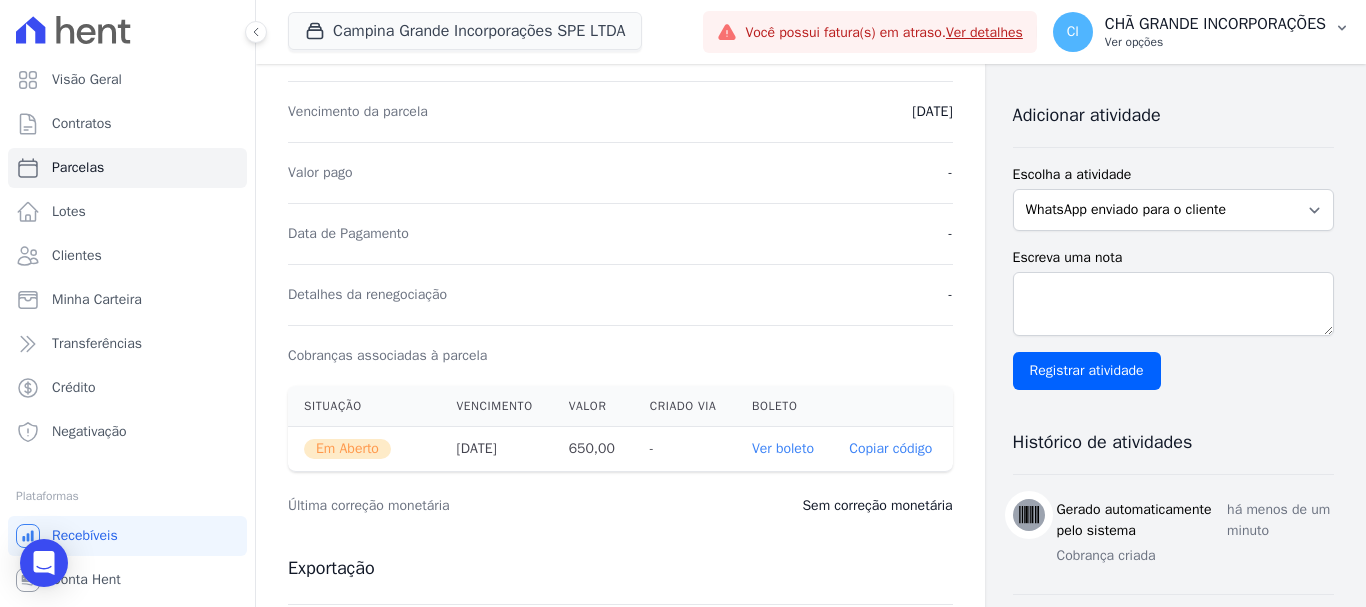 click on "CHÃ GRANDE INCORPORAÇÕES" at bounding box center [1215, 24] 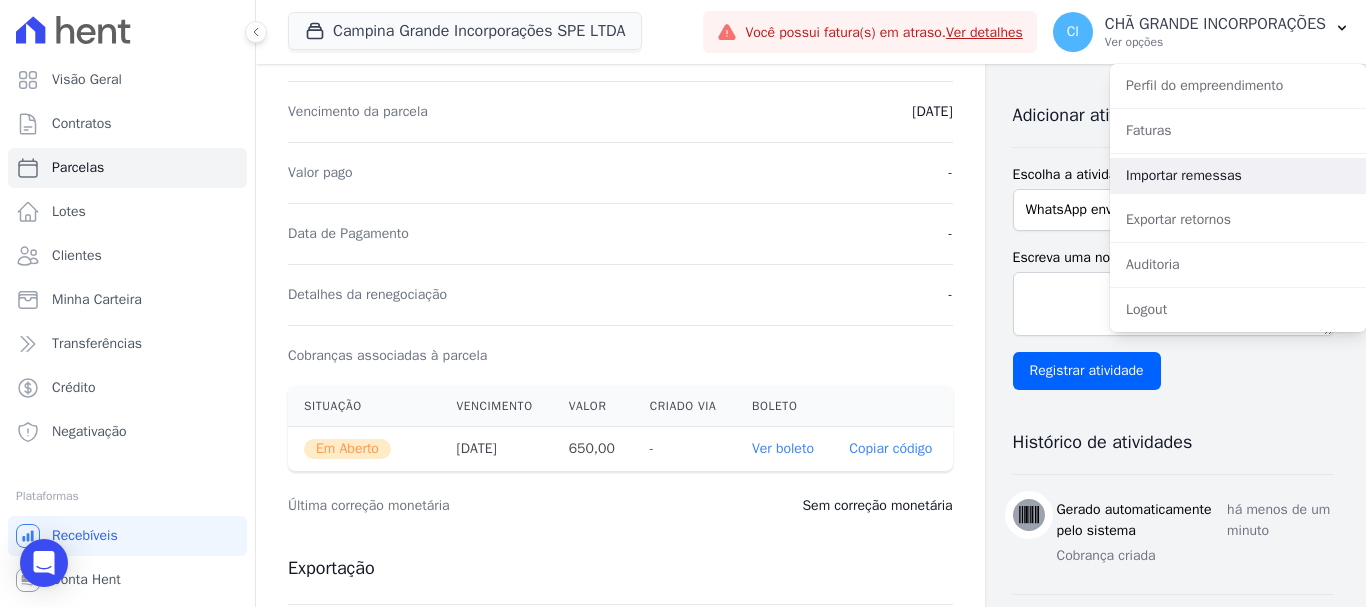 click on "Importar remessas" at bounding box center (1238, 176) 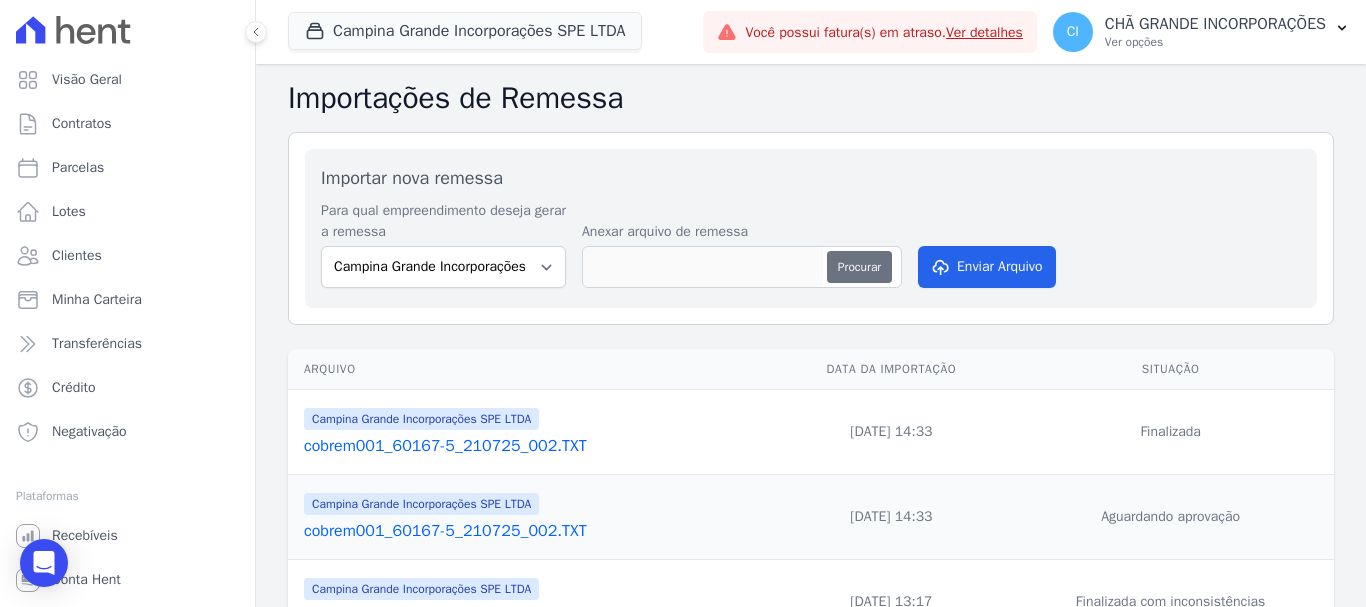 click on "Procurar" at bounding box center [859, 267] 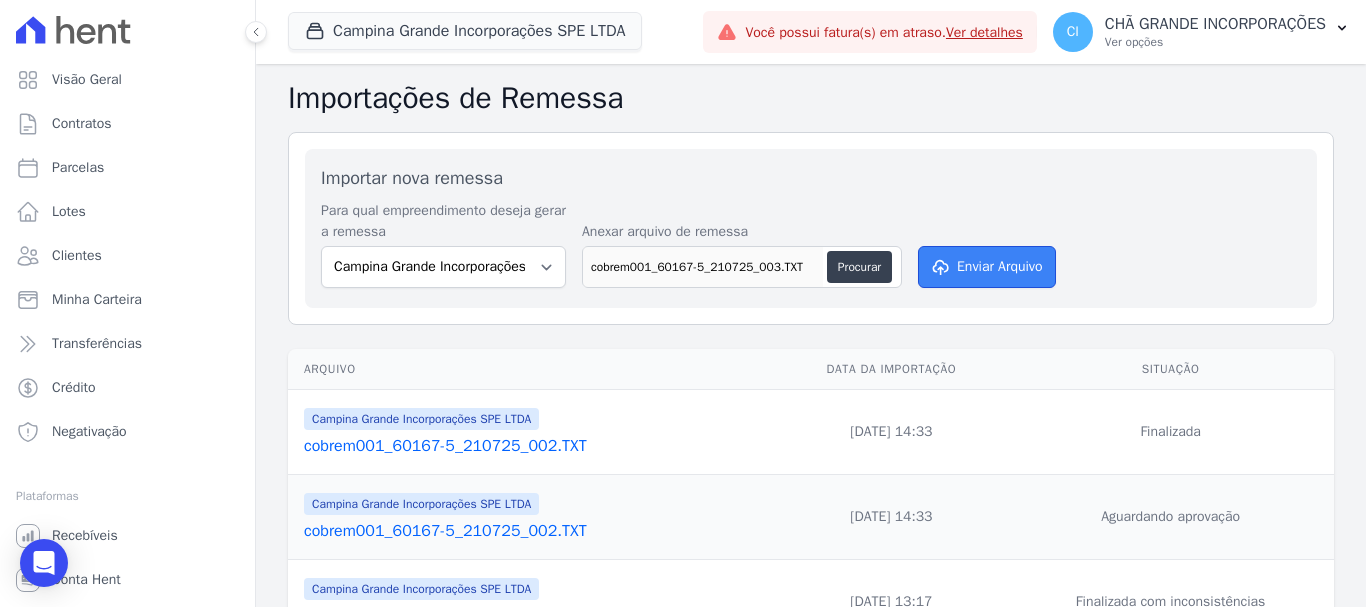 click on "Enviar Arquivo" at bounding box center [987, 267] 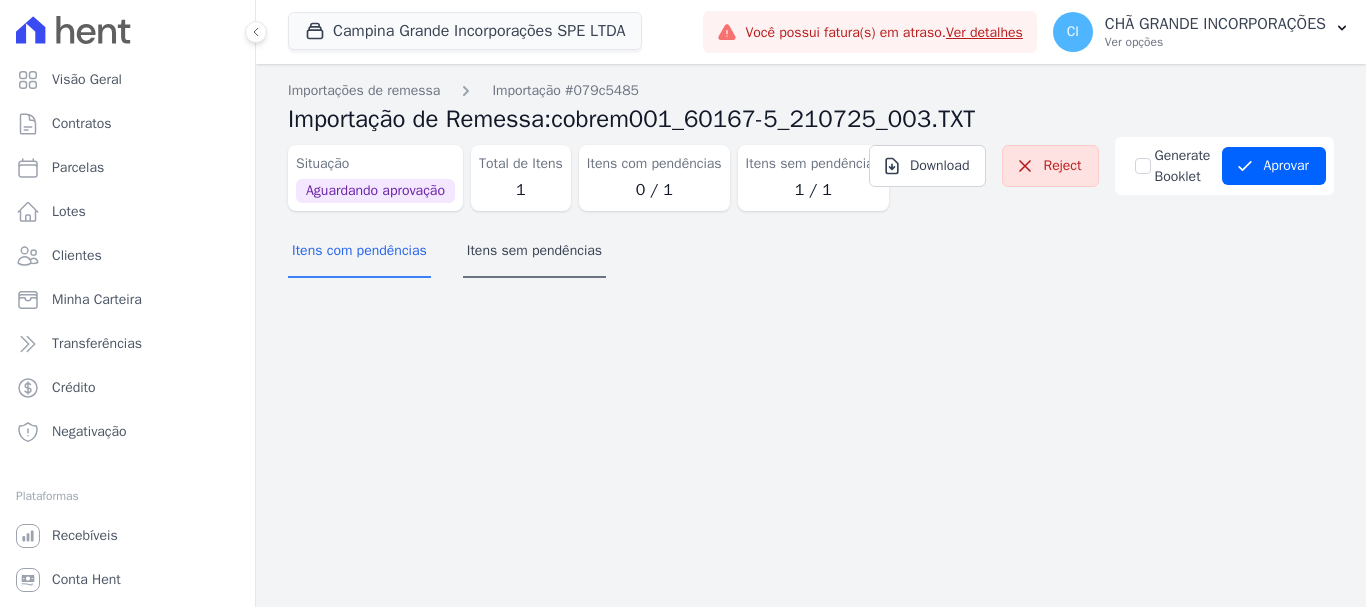 scroll, scrollTop: 0, scrollLeft: 0, axis: both 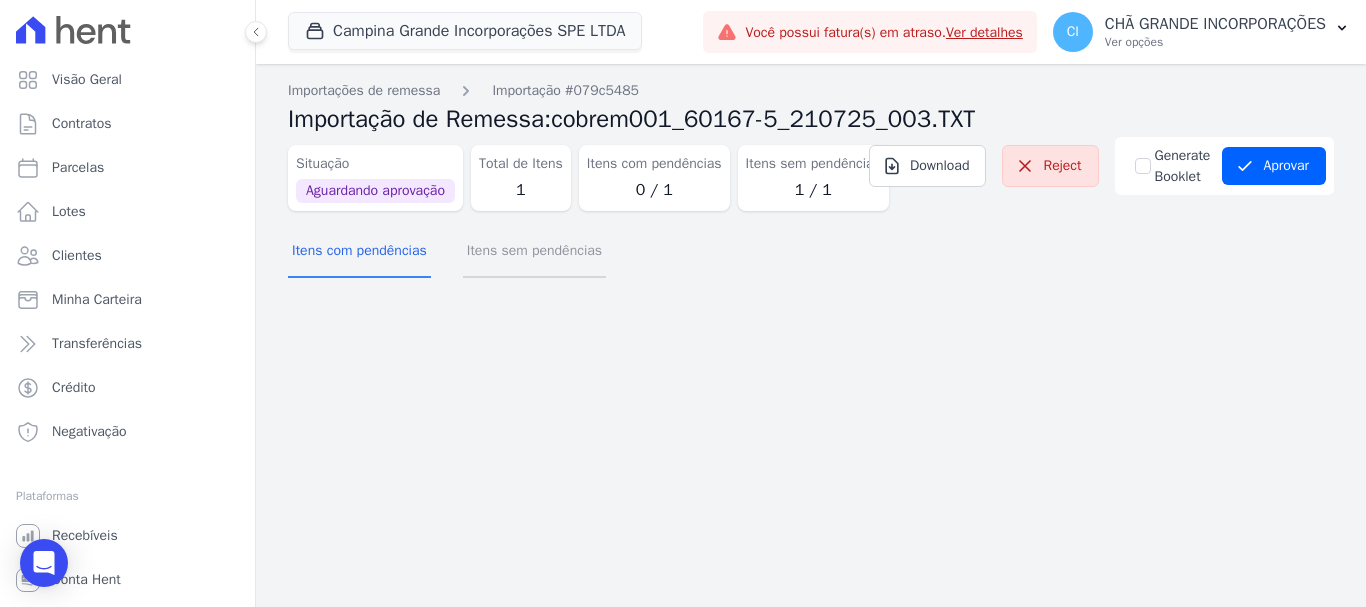 click on "Itens sem pendências" at bounding box center [534, 252] 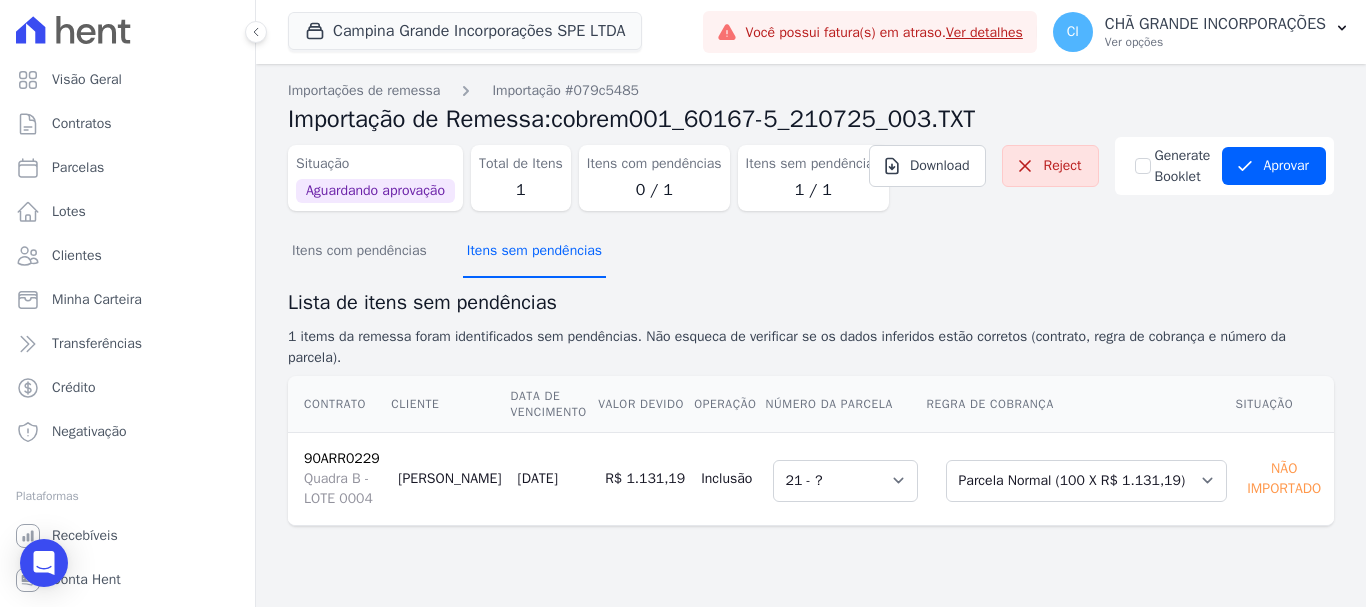 click on "Itens sem pendências" at bounding box center [534, 252] 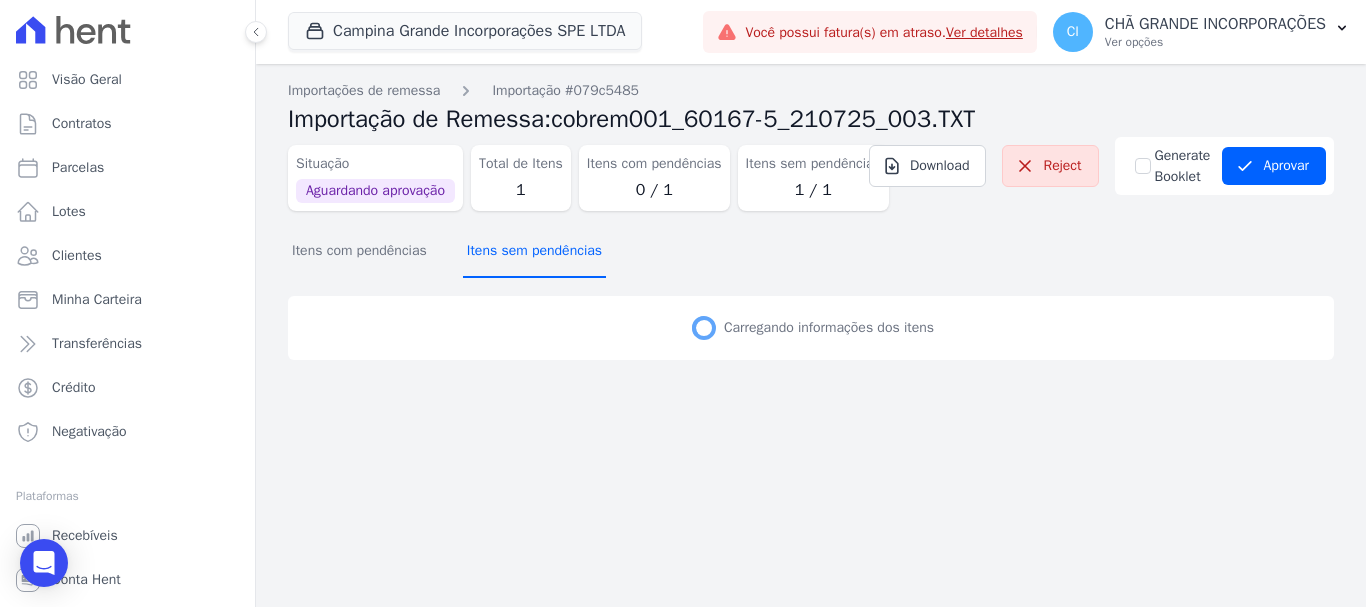 click on "Itens sem pendências" at bounding box center (534, 252) 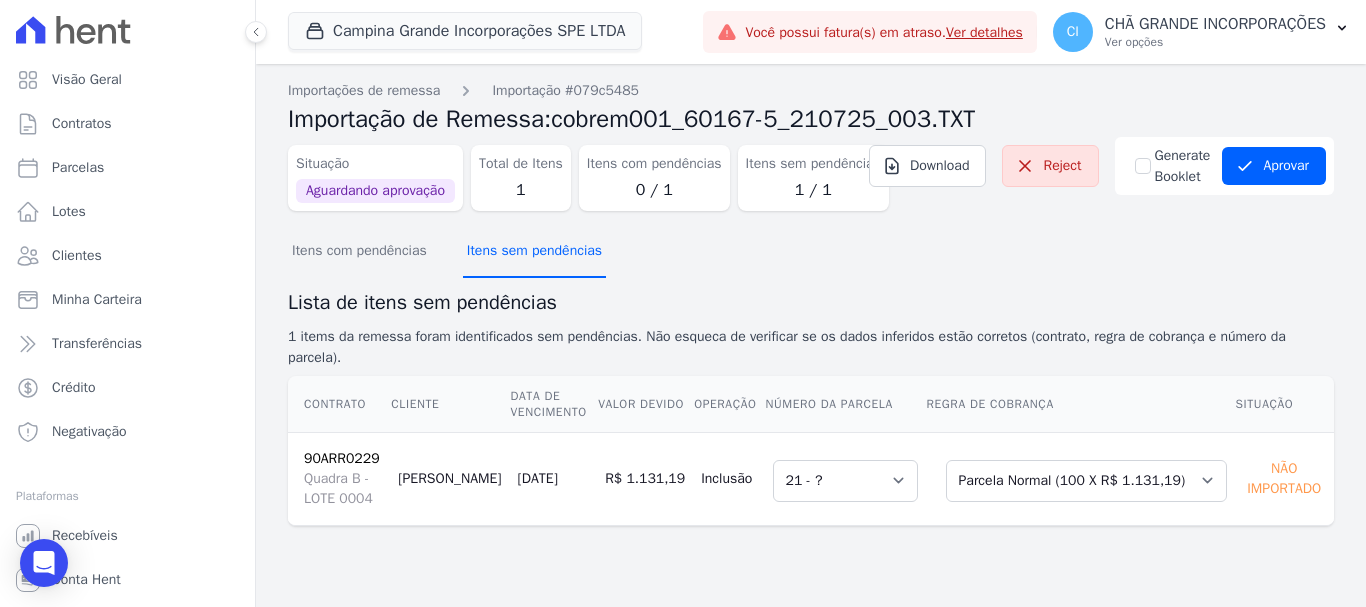 click on "Itens sem pendências" at bounding box center [534, 252] 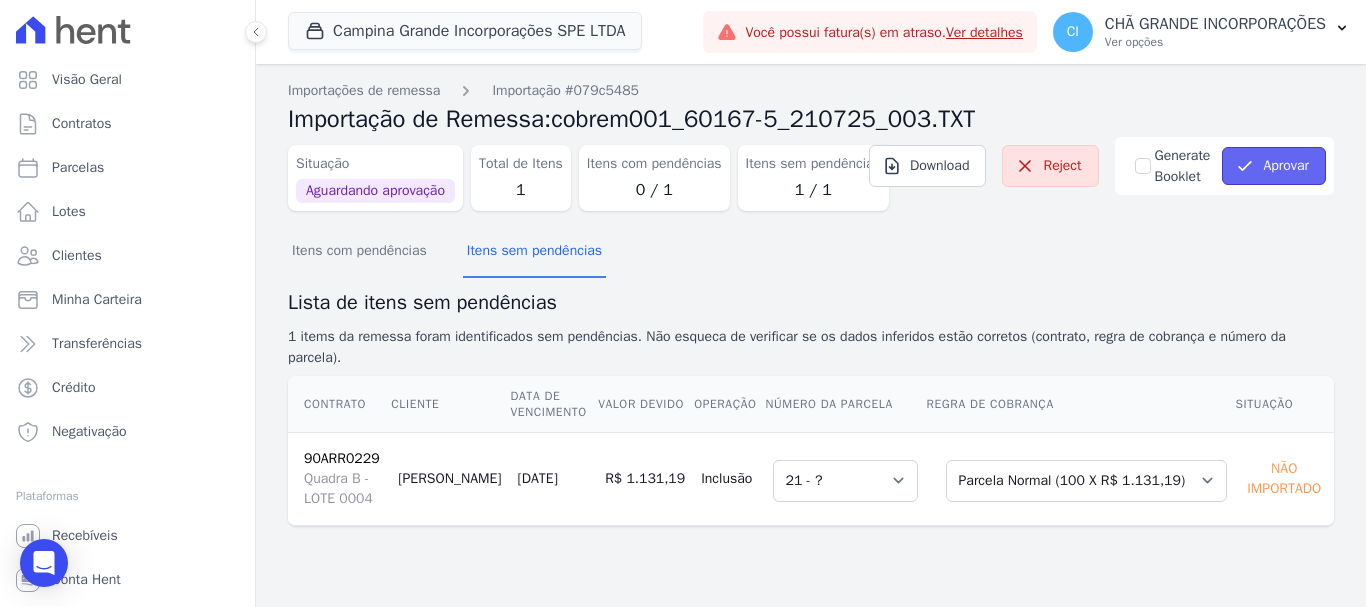 click on "Aprovar" at bounding box center [1274, 166] 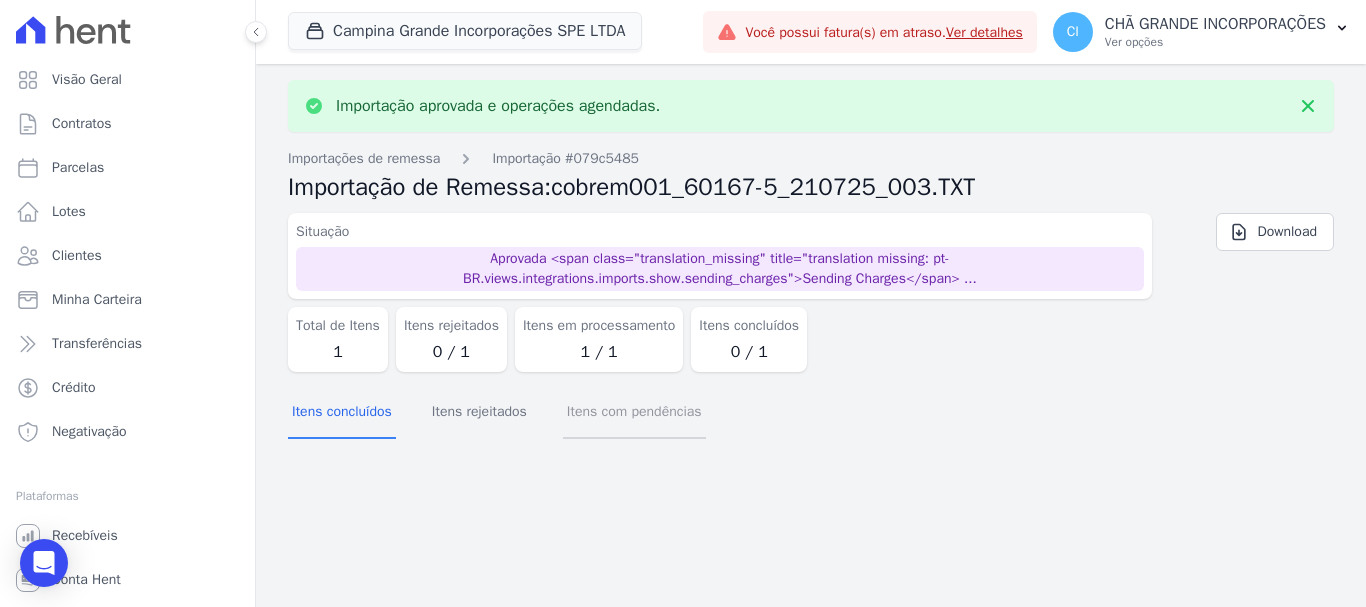 click on "Itens com pendências" at bounding box center (634, 413) 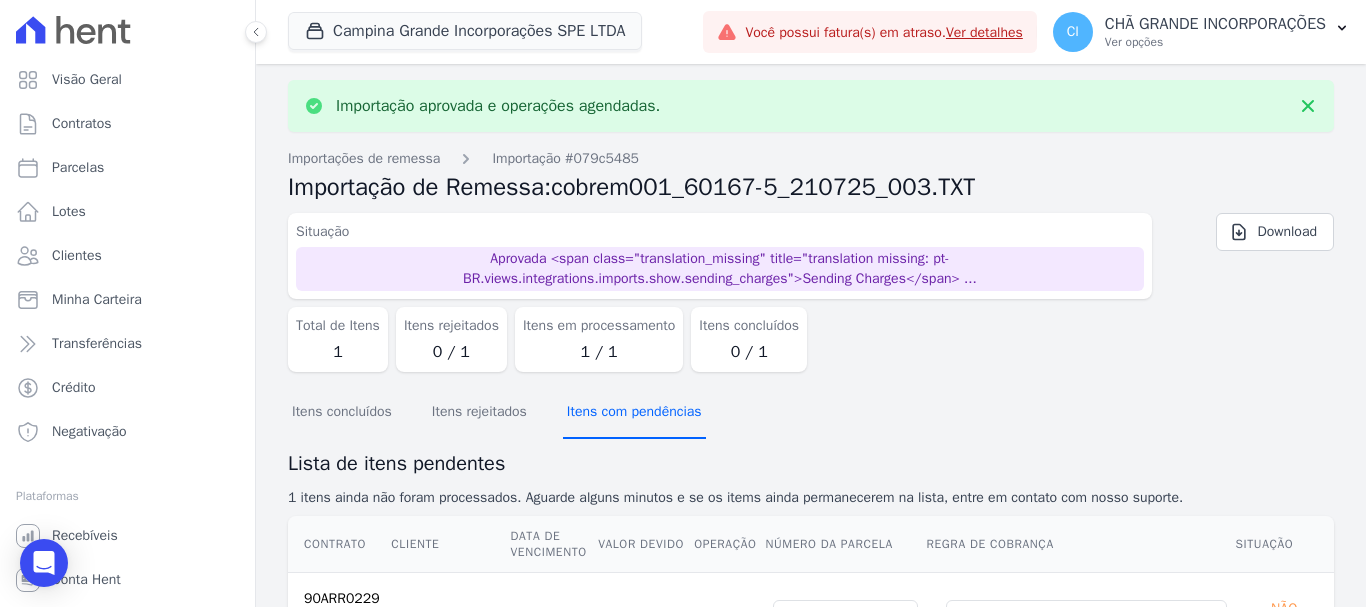 click on "Itens com pendências" at bounding box center [634, 413] 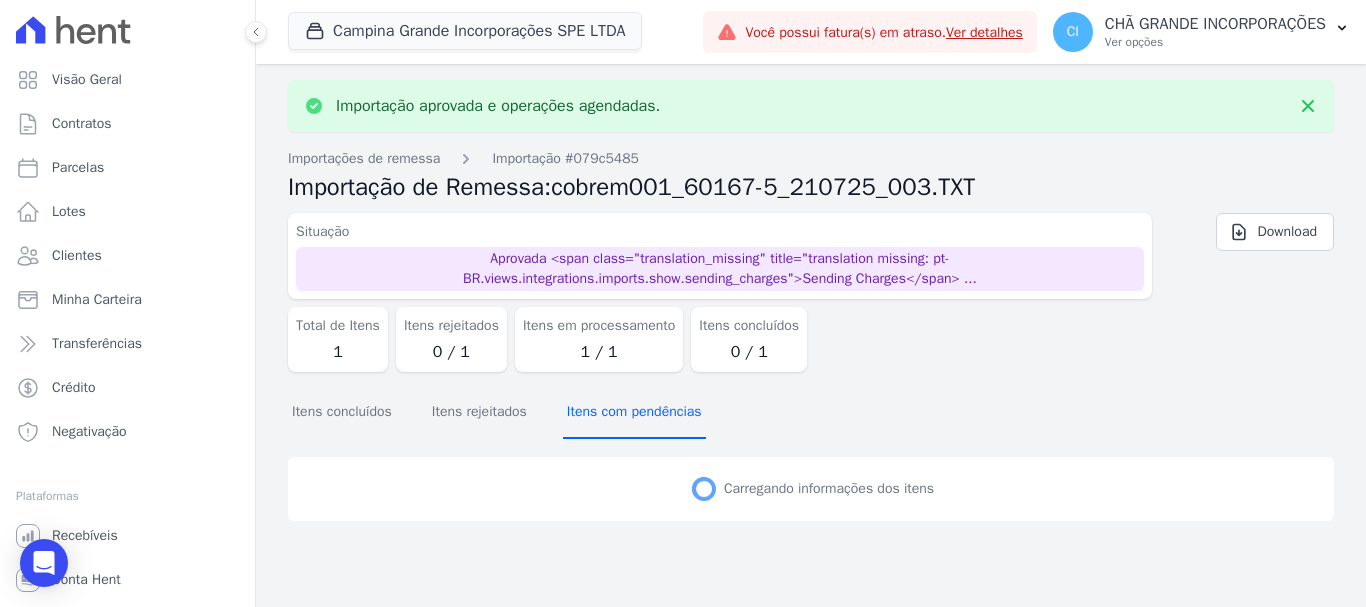 click on "Itens com pendências" at bounding box center [634, 413] 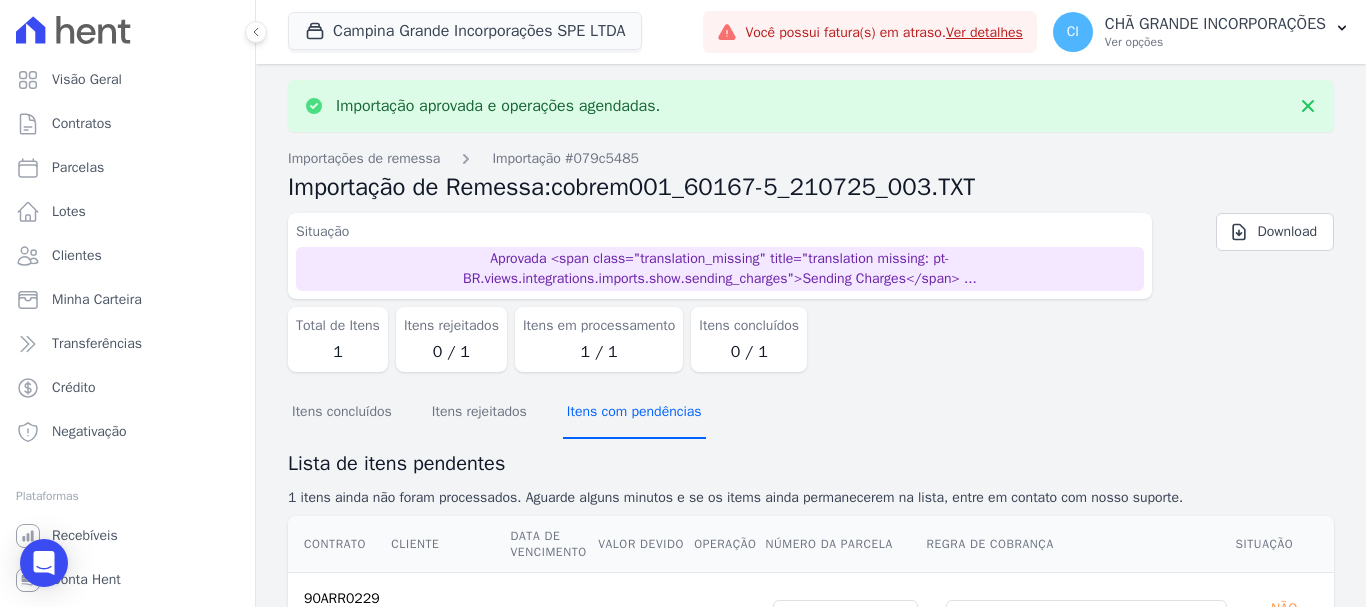 click on "Itens com pendências" at bounding box center (634, 413) 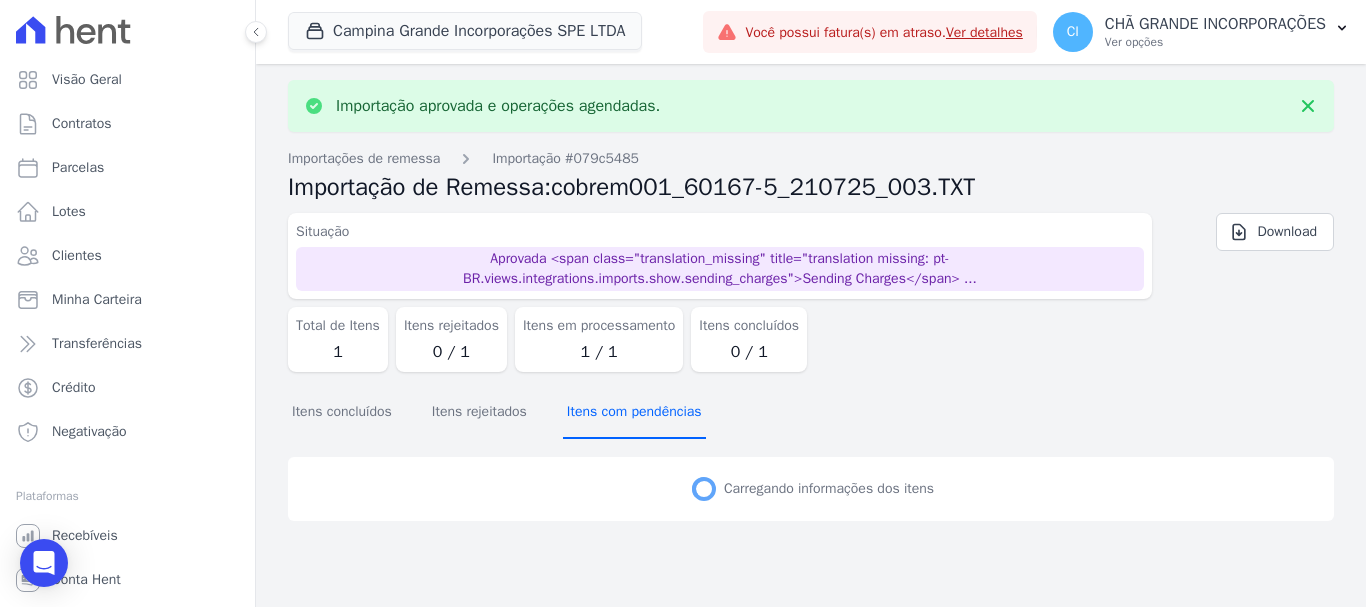 click on "Itens com pendências" at bounding box center [634, 413] 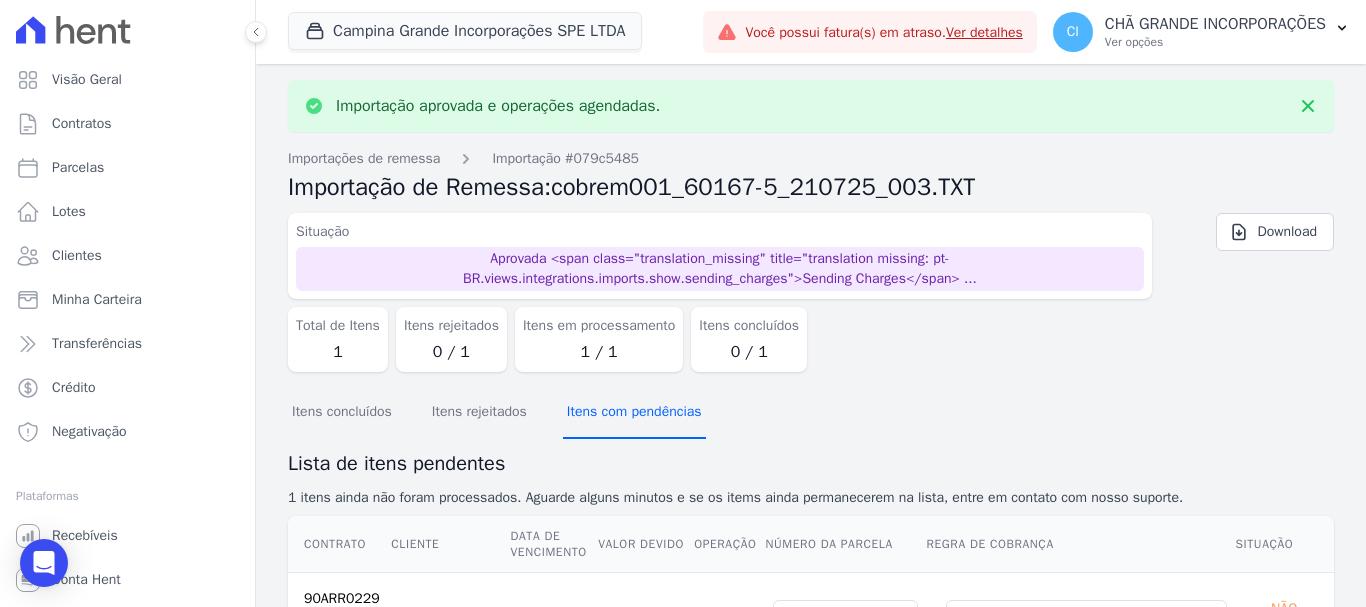 click on "Itens com pendências" at bounding box center [634, 413] 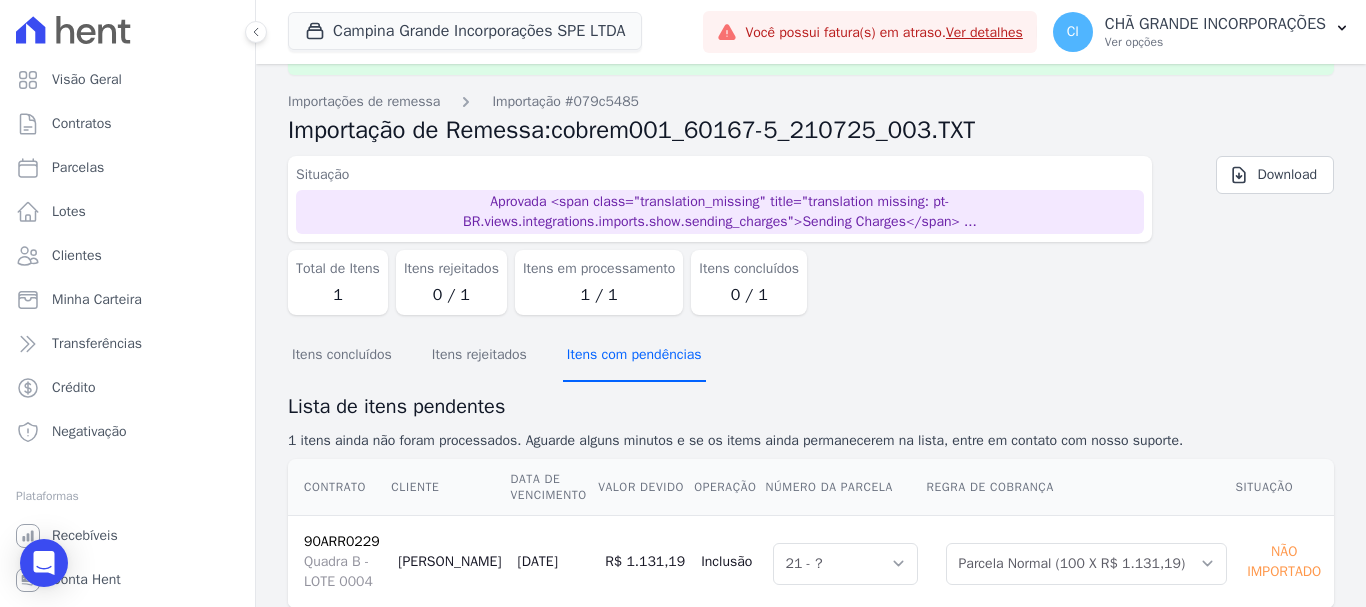 scroll, scrollTop: 107, scrollLeft: 0, axis: vertical 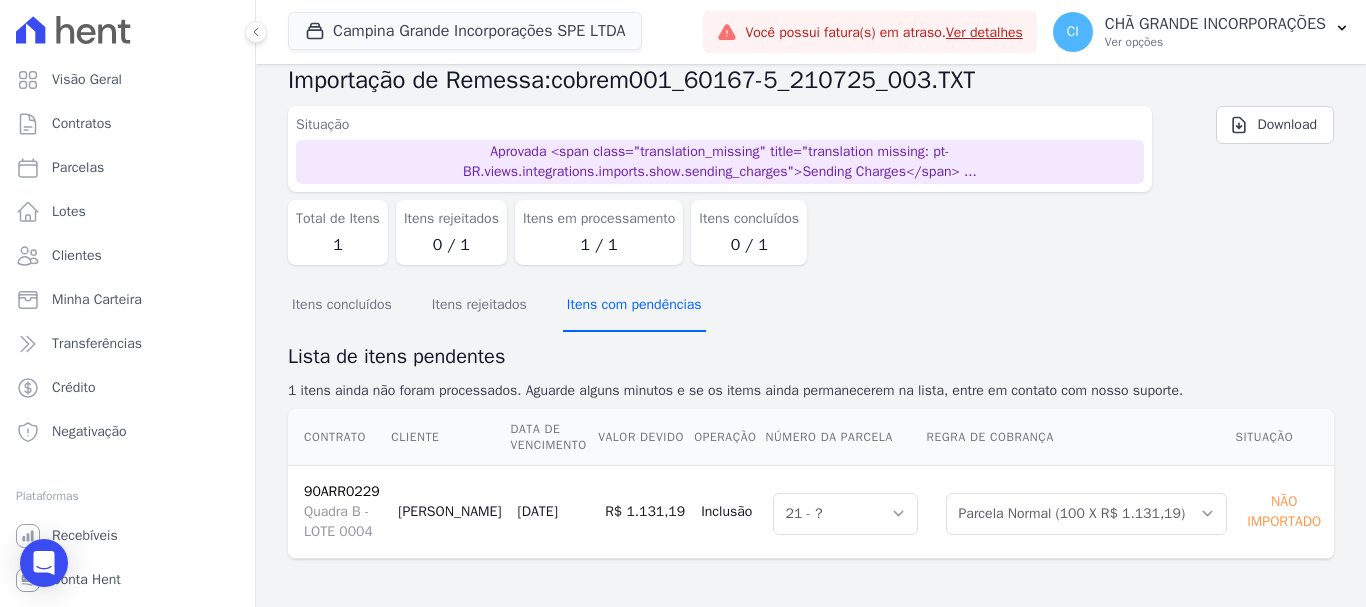 click on "Itens com pendências" at bounding box center (634, 306) 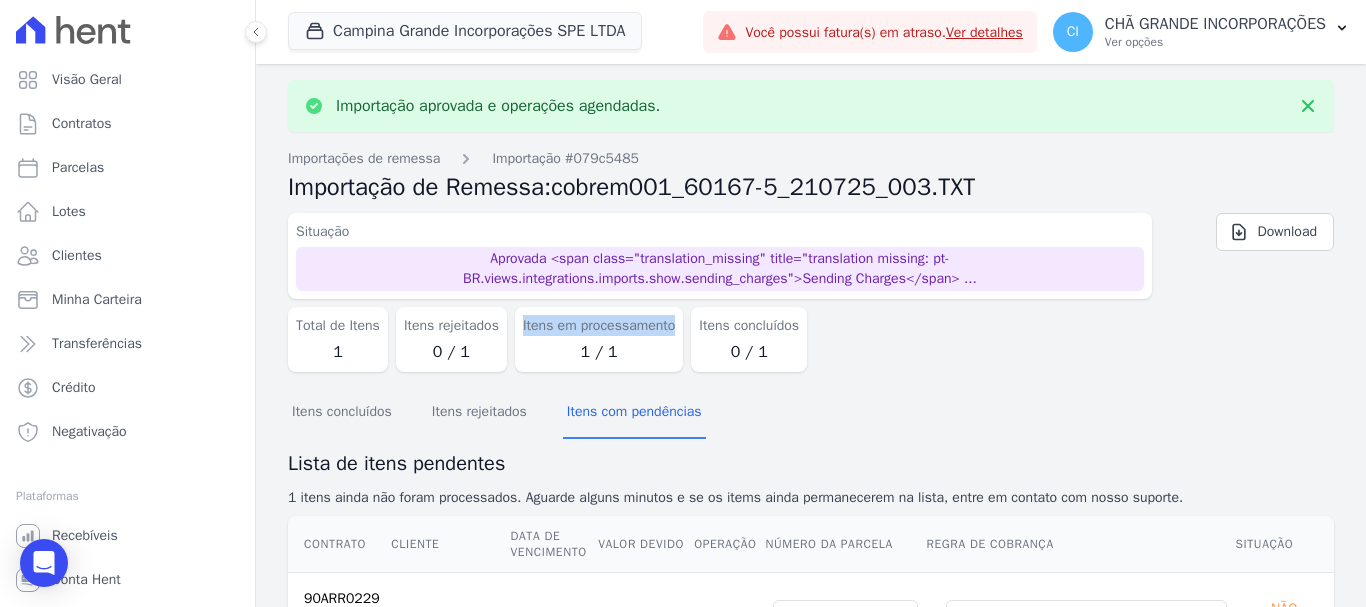 click on "Situação
Aprovada
<span class="translation_missing" title="translation missing: pt-BR.views.integrations.imports.show.sending_charges">Sending Charges</span> ...
Total de Itens
1
Itens rejeitados
0 / 1
Itens em processamento
1 / 1
Itens concluídos
0 / 1" at bounding box center (724, 288) 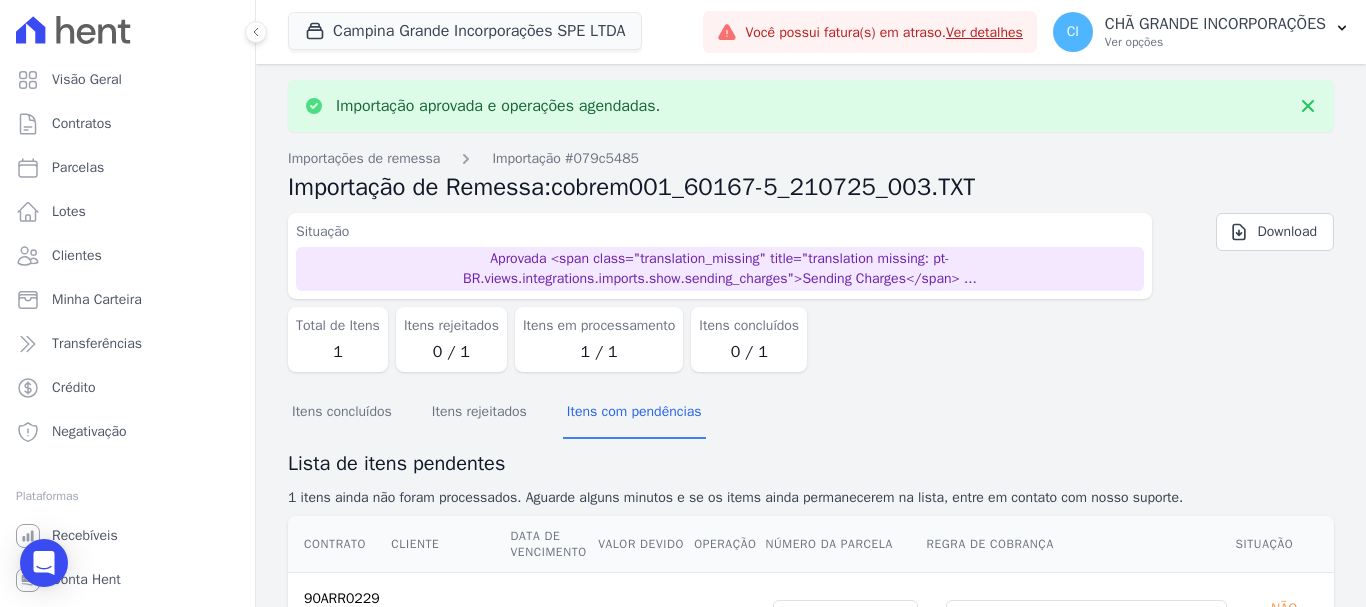 click on "Itens concluídos
Itens rejeitados
Itens com pendências
Lista de itens pendentes
1 itens ainda não foram processados. Aguarde alguns minutos e se os items ainda permanecerem na lista, entre em contato com nosso suporte.
Contrato
Cliente
Data de Vencimento
Valor devido
Operação
Número da Parcela
Regra de Cobrança
Situação" at bounding box center [811, 543] 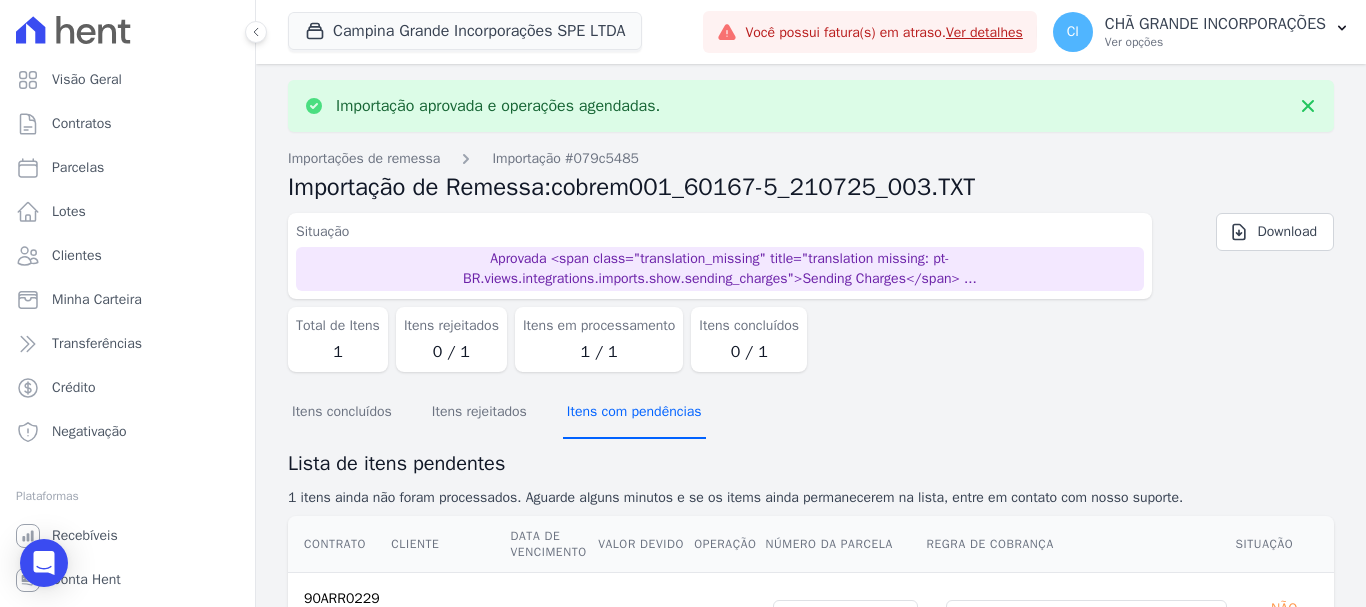 click on "Itens com pendências" at bounding box center [634, 413] 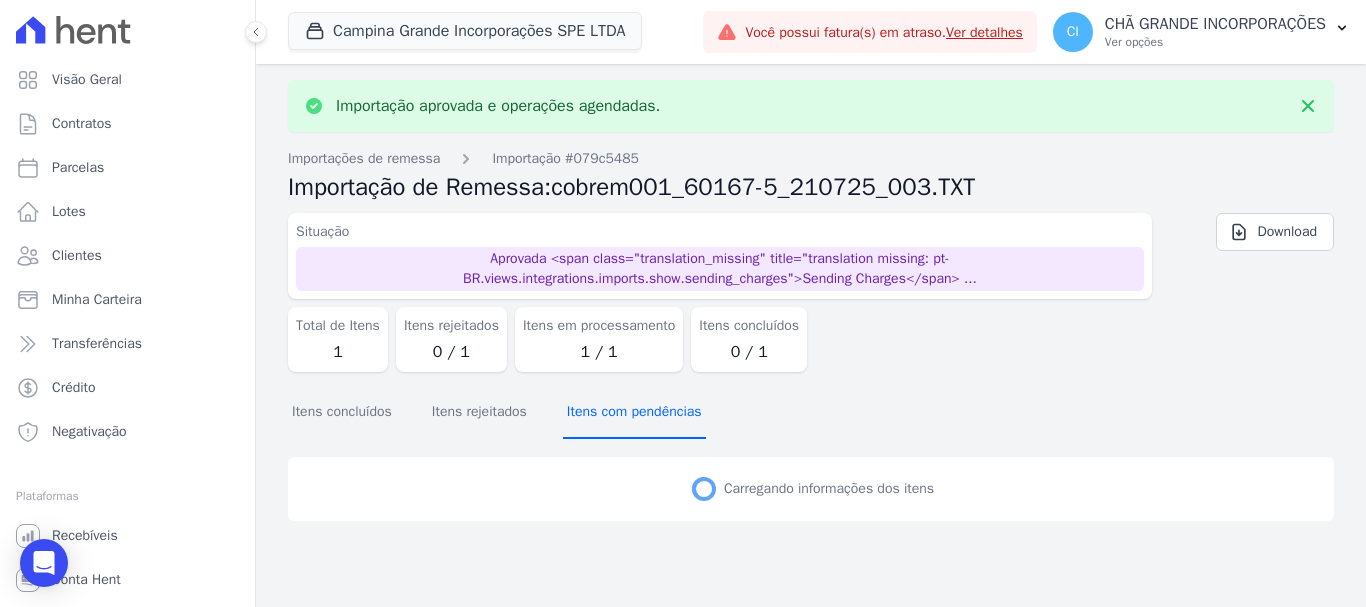 click on "Itens com pendências" at bounding box center [634, 413] 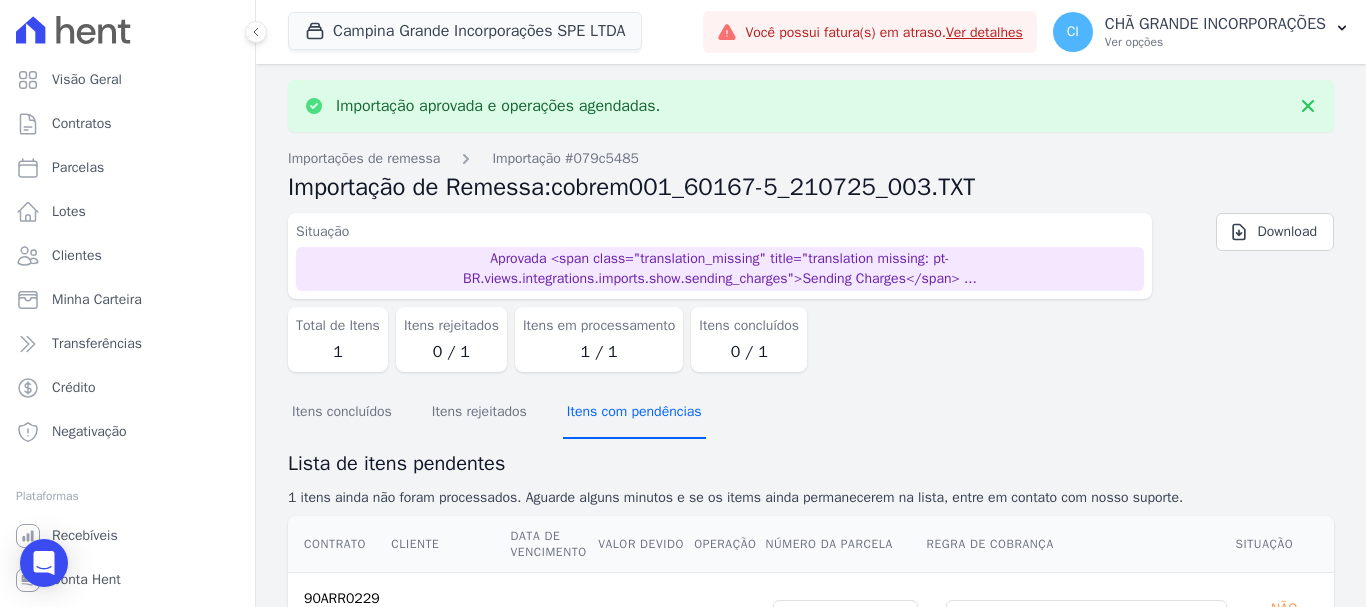 click on "Itens com pendências" at bounding box center (634, 413) 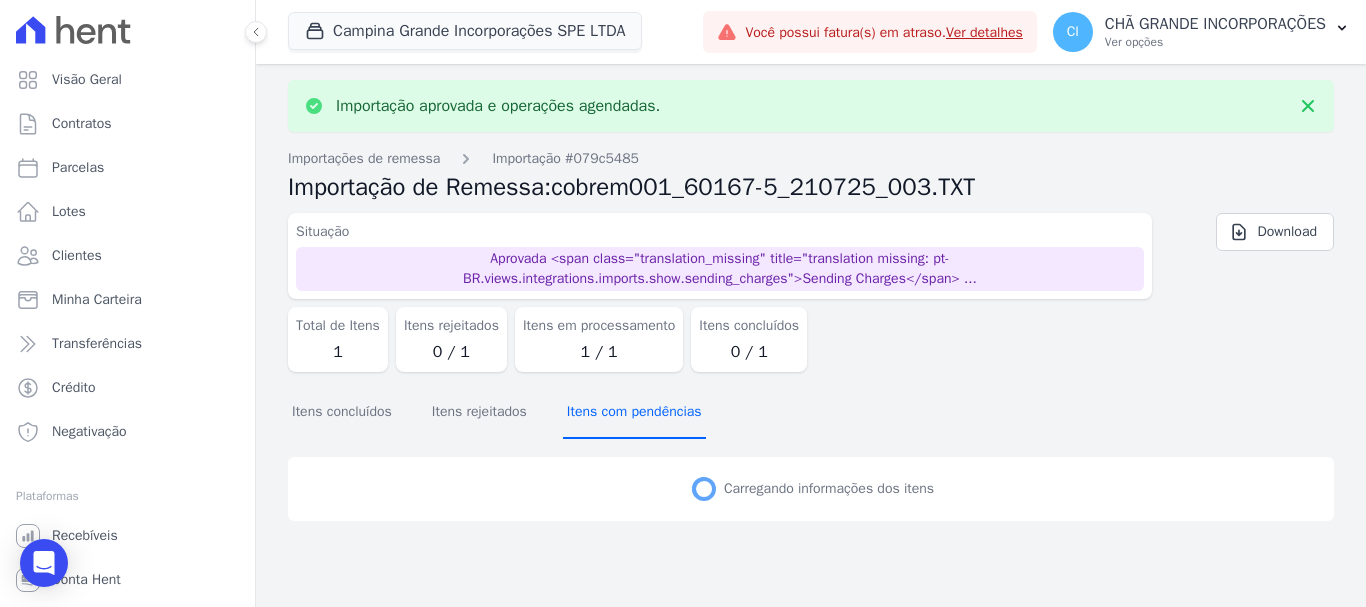 click on "Itens com pendências" at bounding box center [634, 413] 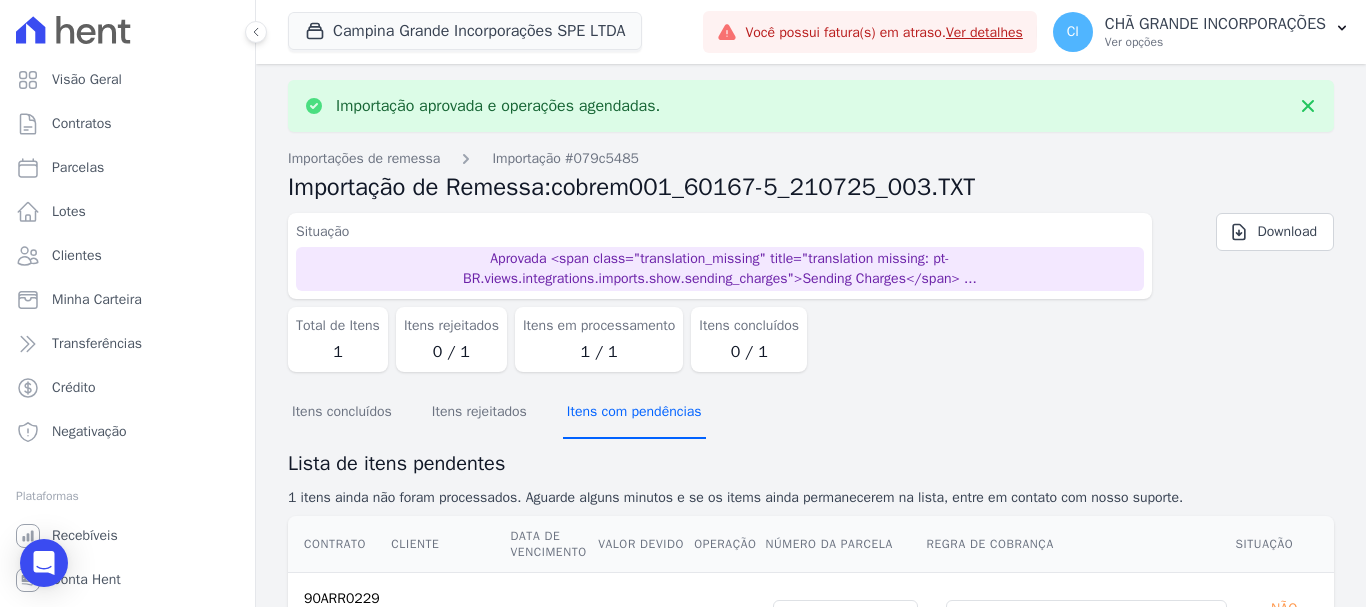 click on "Itens com pendências" at bounding box center (634, 413) 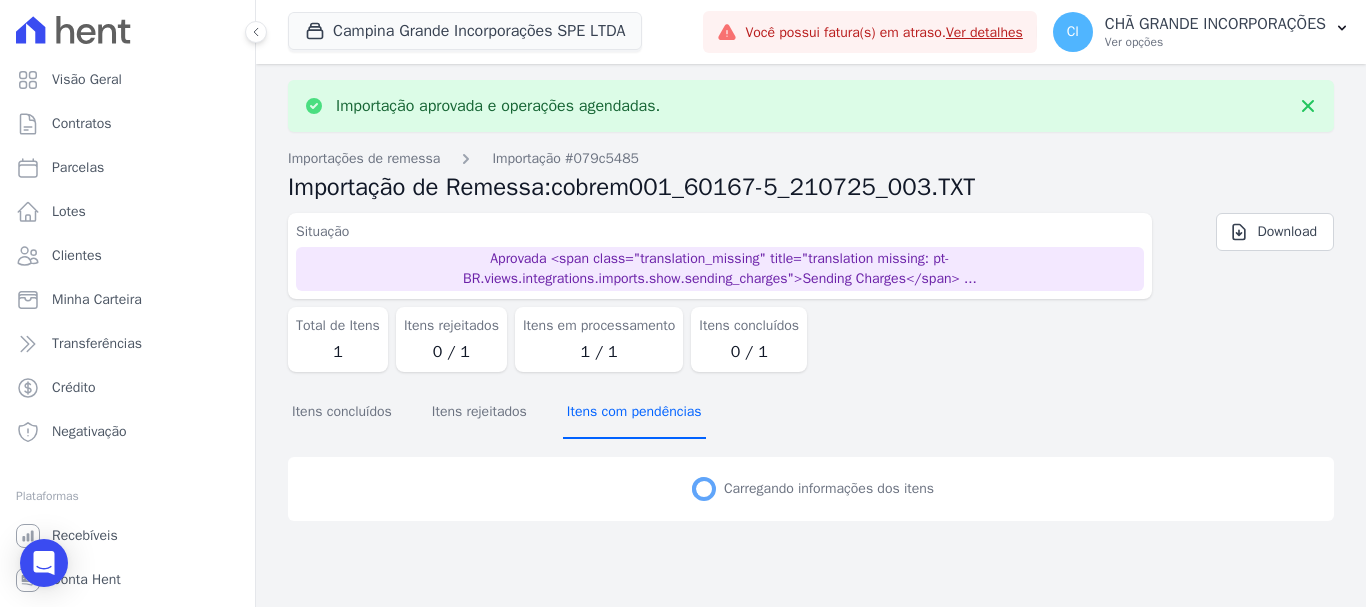 click on "Itens com pendências" at bounding box center [634, 413] 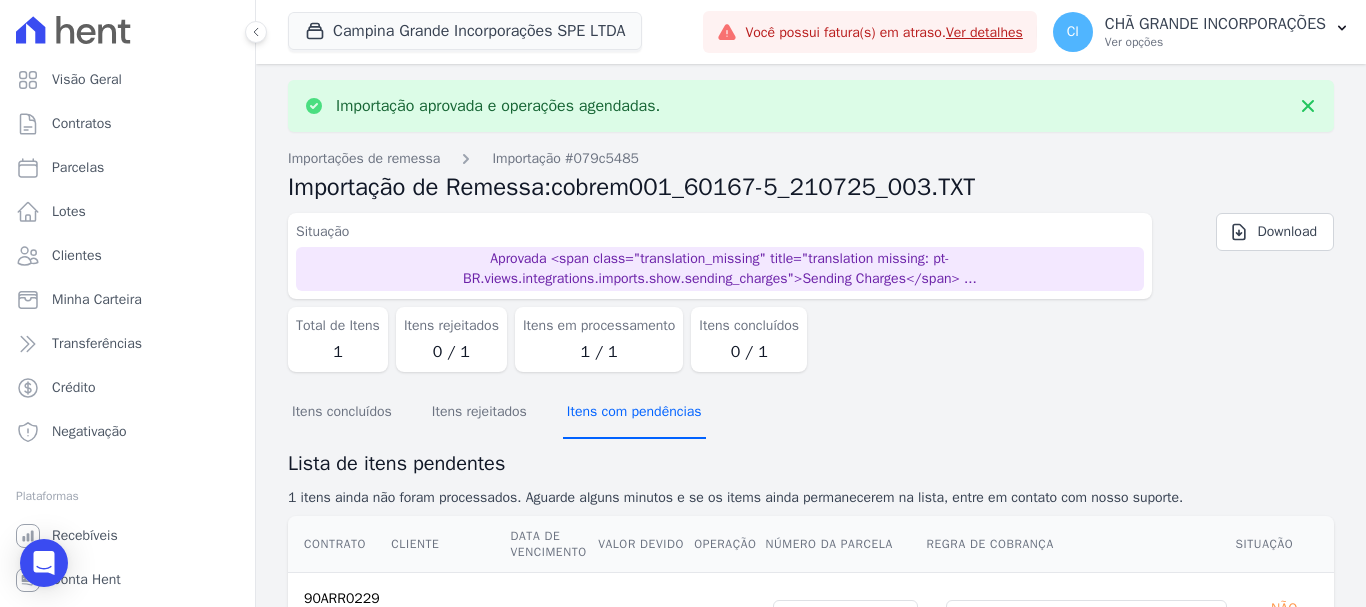 click on "Itens com pendências" at bounding box center [634, 413] 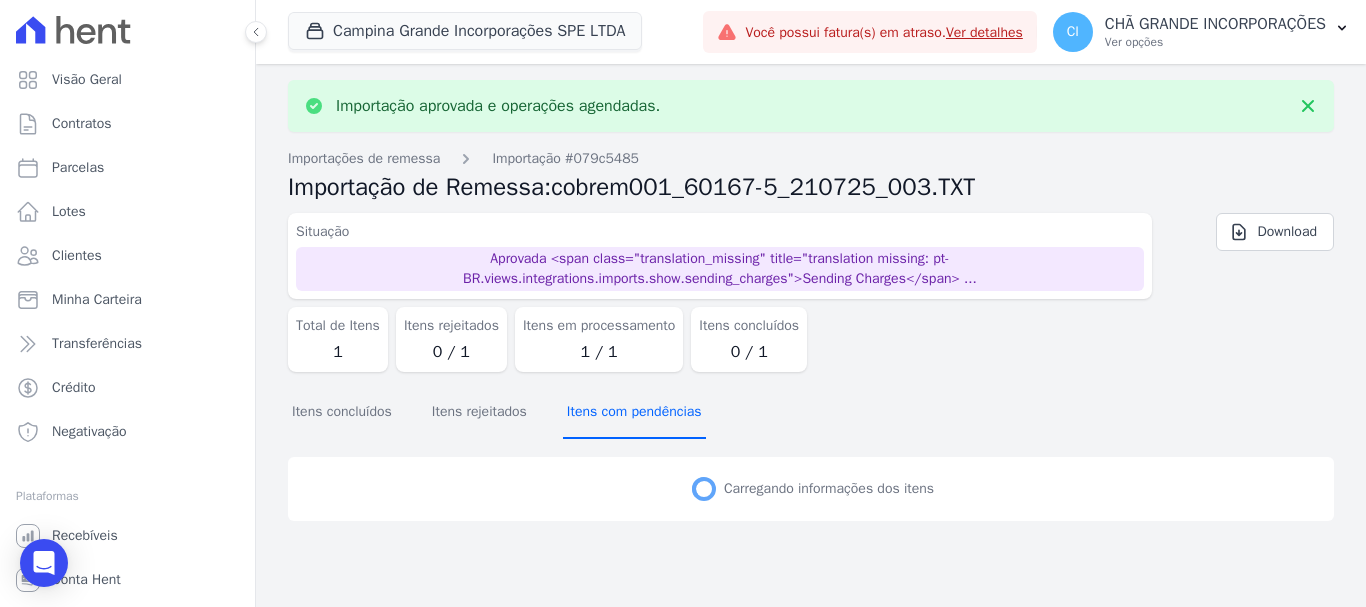 click on "Itens com pendências" at bounding box center (634, 413) 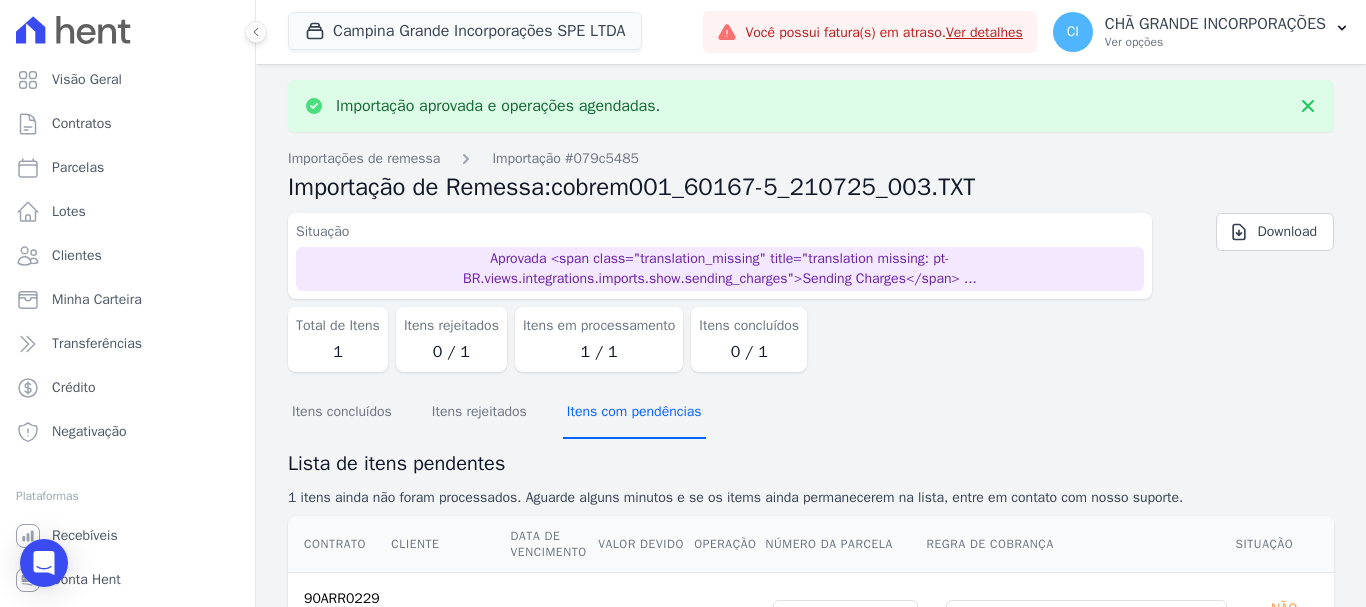 click on "Itens com pendências" at bounding box center (634, 413) 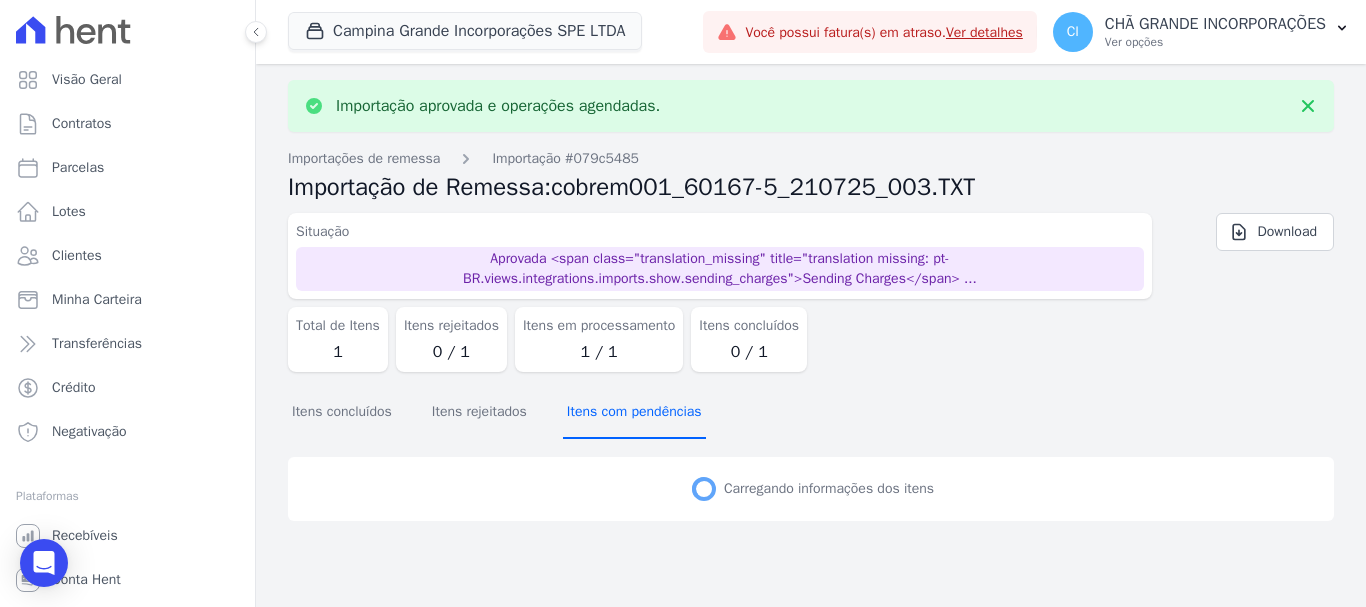 click on "Itens com pendências" at bounding box center [634, 413] 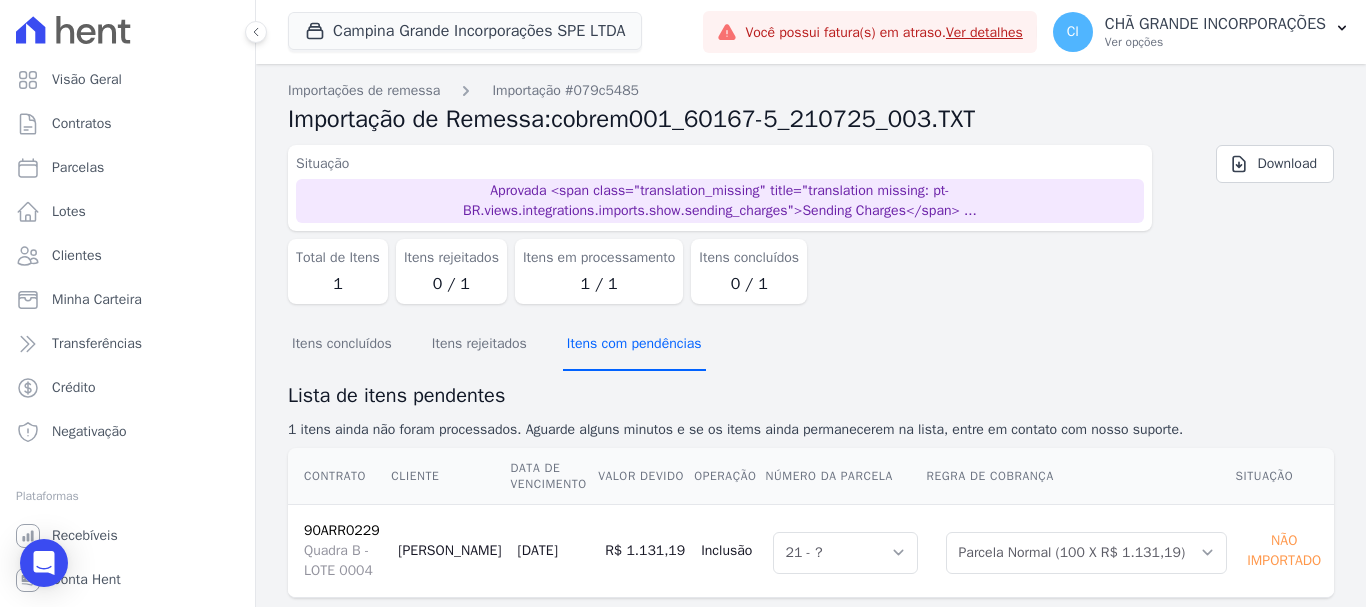 click on "Itens com pendências" at bounding box center [634, 345] 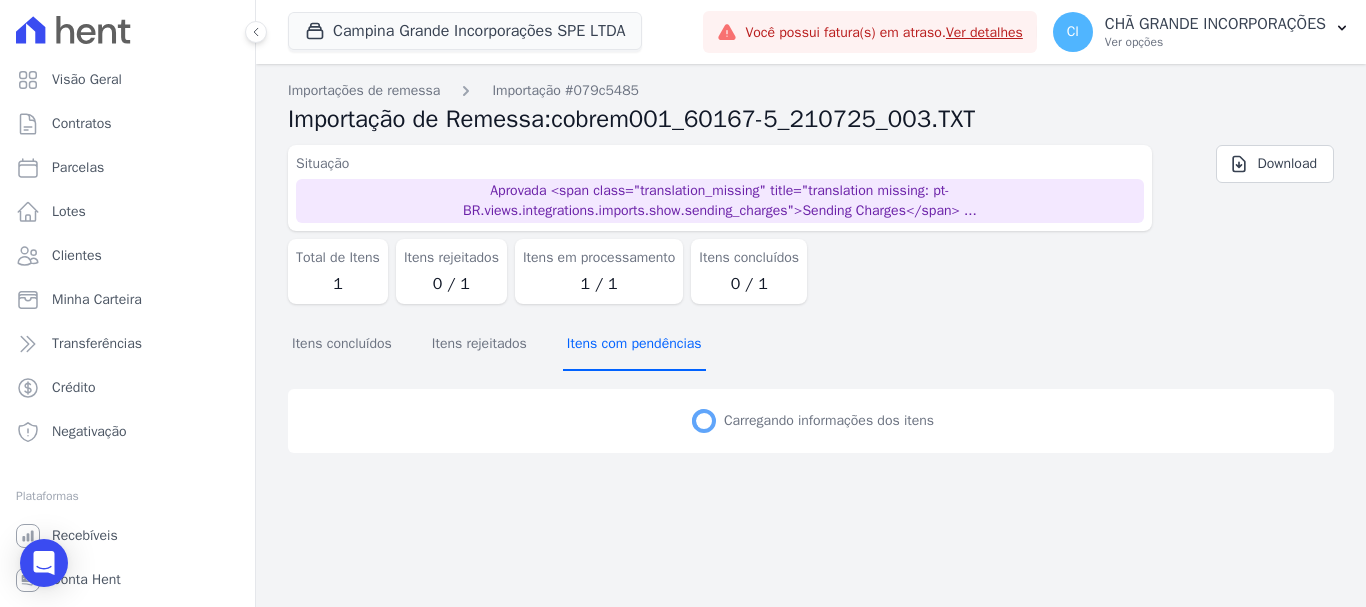 click on "Itens com pendências" at bounding box center (634, 345) 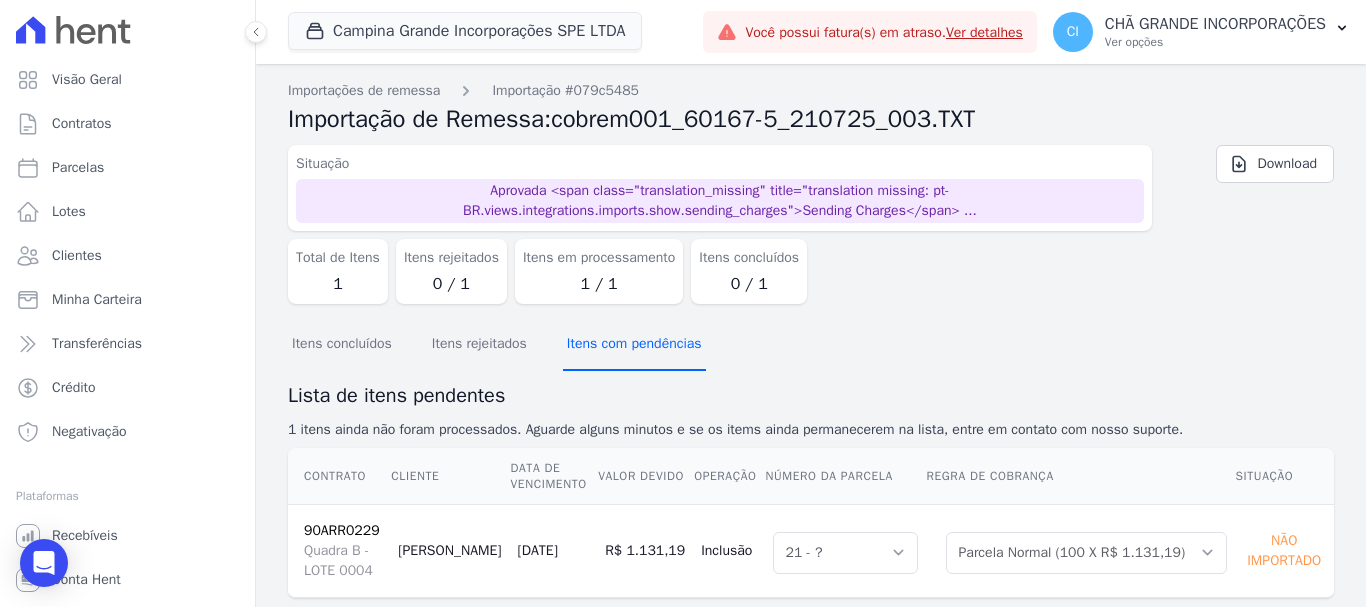click on "Itens com pendências" at bounding box center [634, 345] 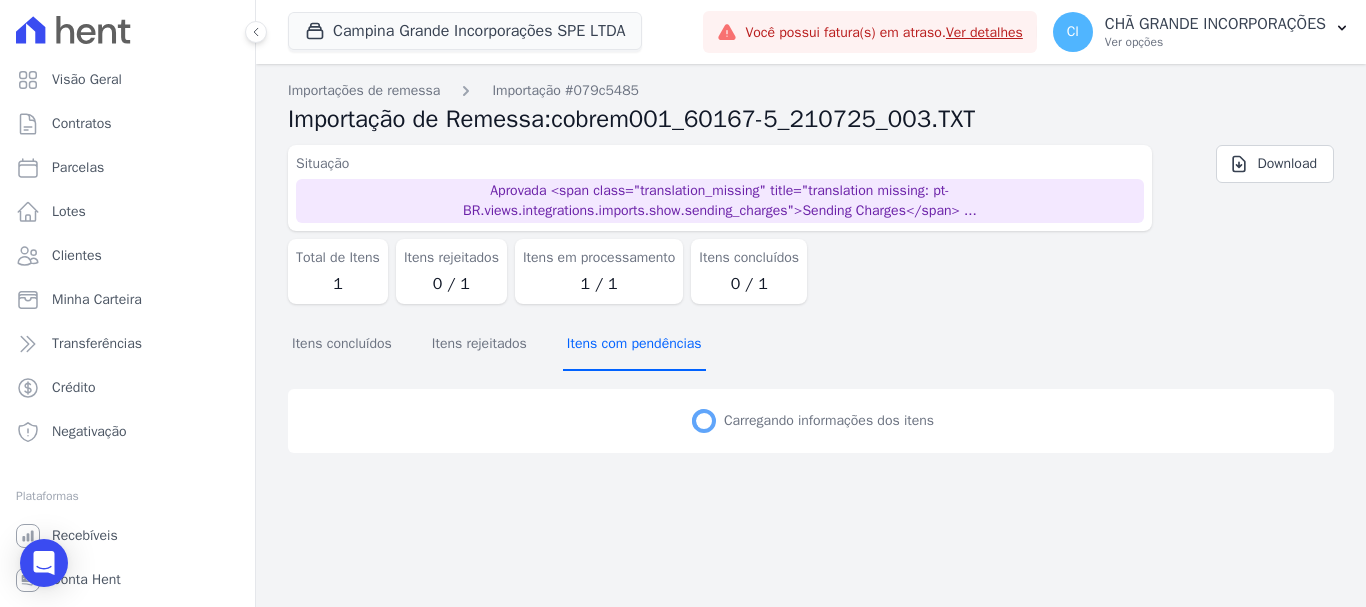 click on "Itens com pendências" at bounding box center (634, 345) 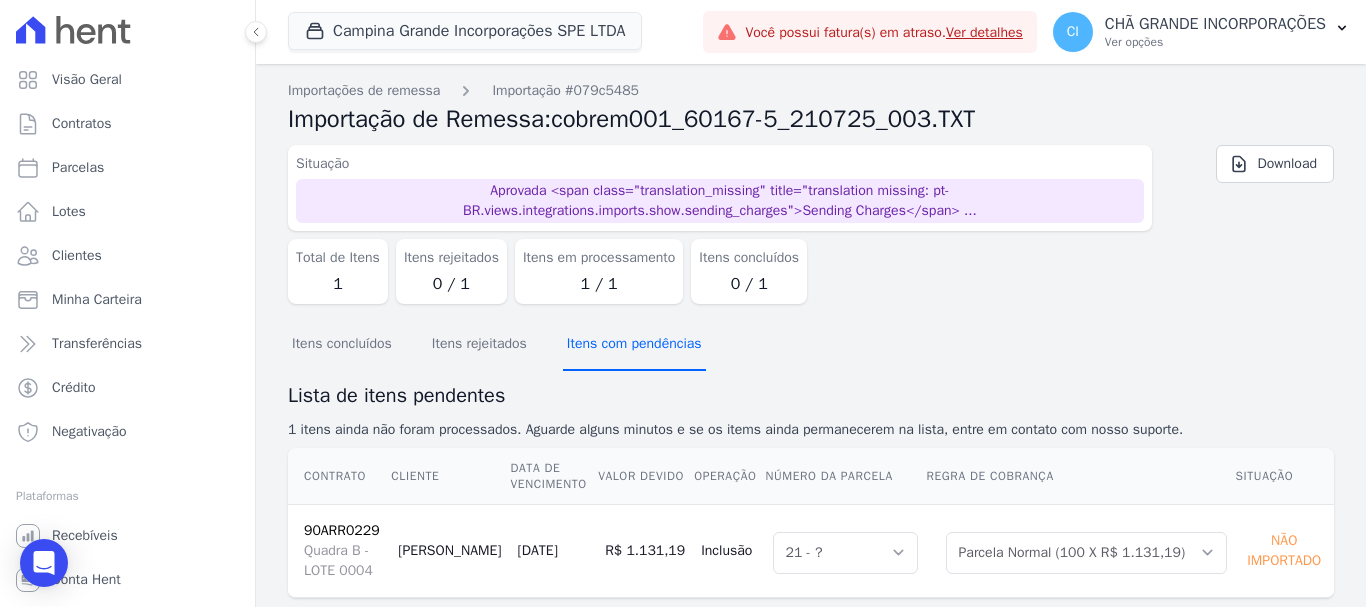 click on "Itens com pendências" at bounding box center (634, 345) 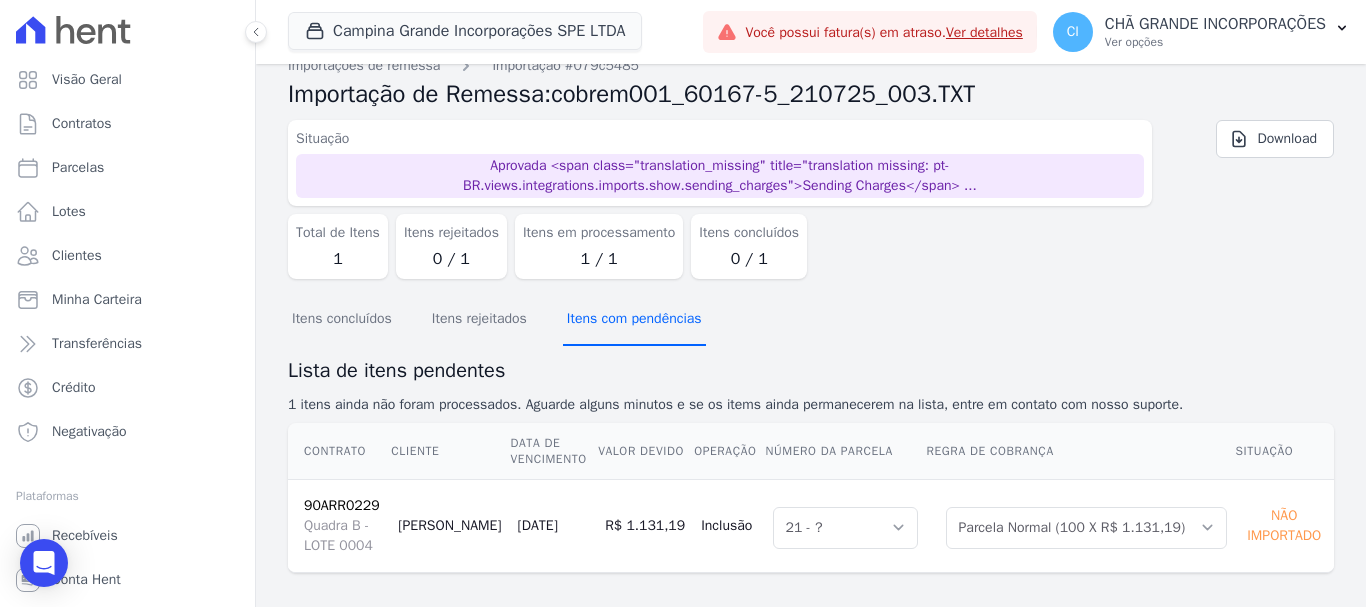 scroll, scrollTop: 39, scrollLeft: 0, axis: vertical 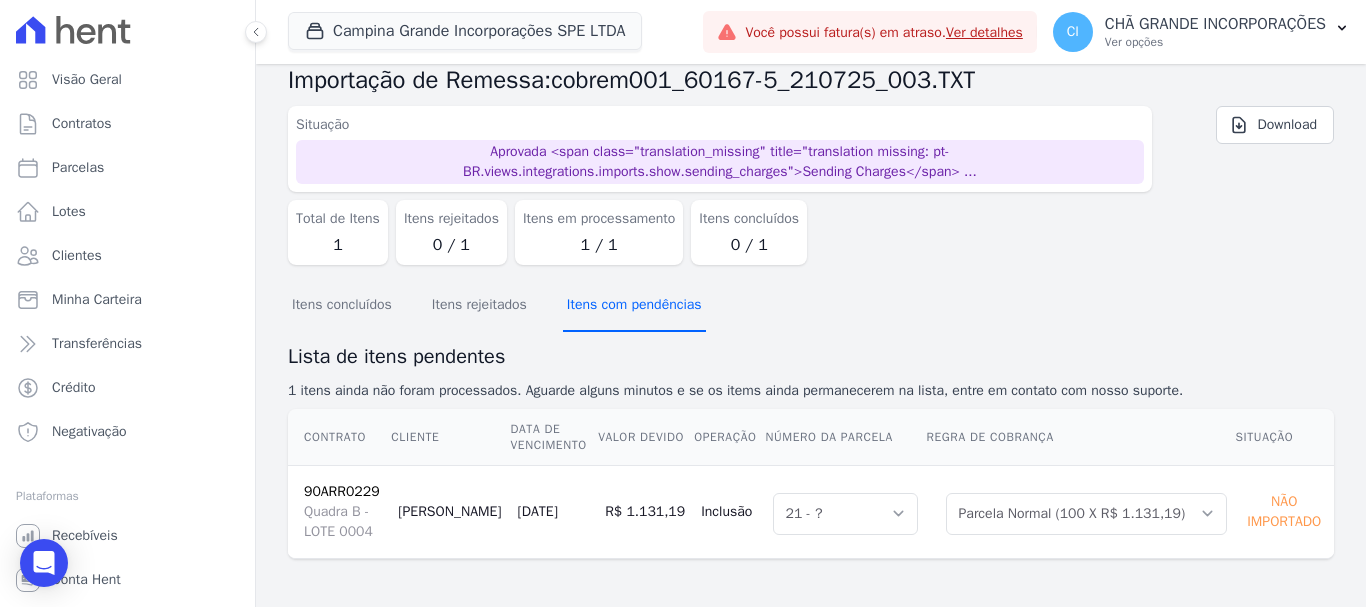 click on "Itens com pendências" at bounding box center [634, 306] 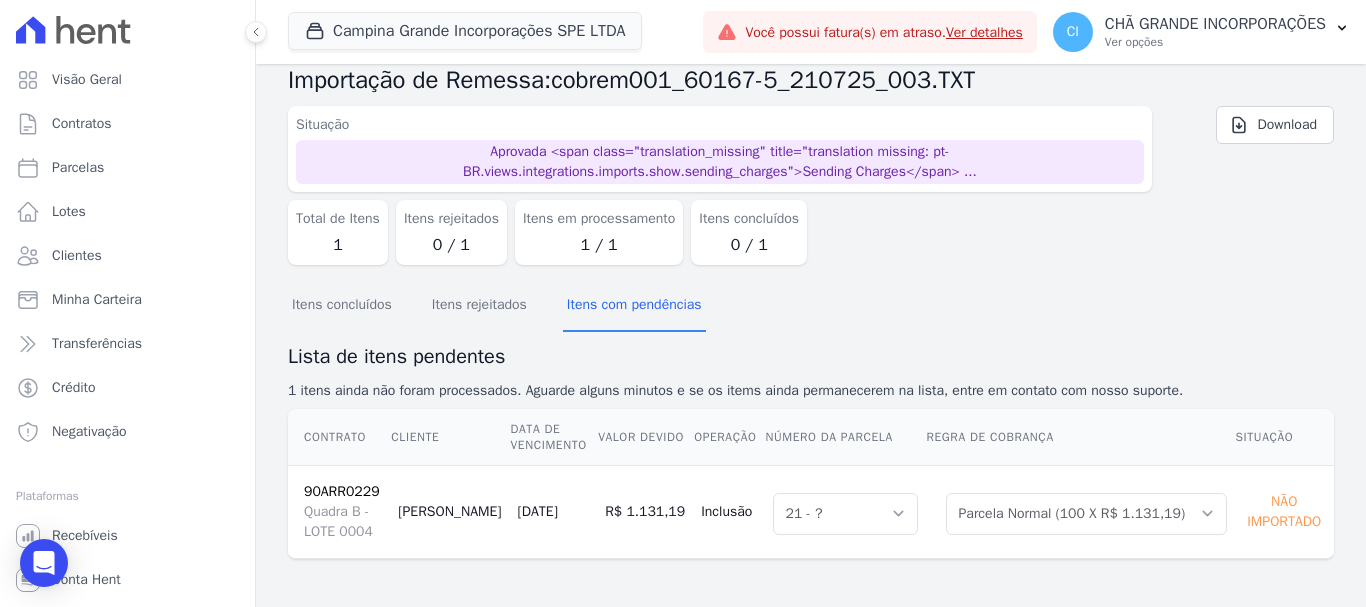 click on "Importação aprovada e operações agendadas.
Importações de remessa
Importação
#079c5485
Importação de Remessa:  cobrem001_60167-5_210725_003.TXT
Situação
Aprovada
<span class="translation_missing" title="translation missing: pt-BR.views.integrations.imports.show.sending_charges">Sending Charges</span> ...
Total de Itens
1
Itens rejeitados
0 / 1
Itens em processamento" at bounding box center (811, 316) 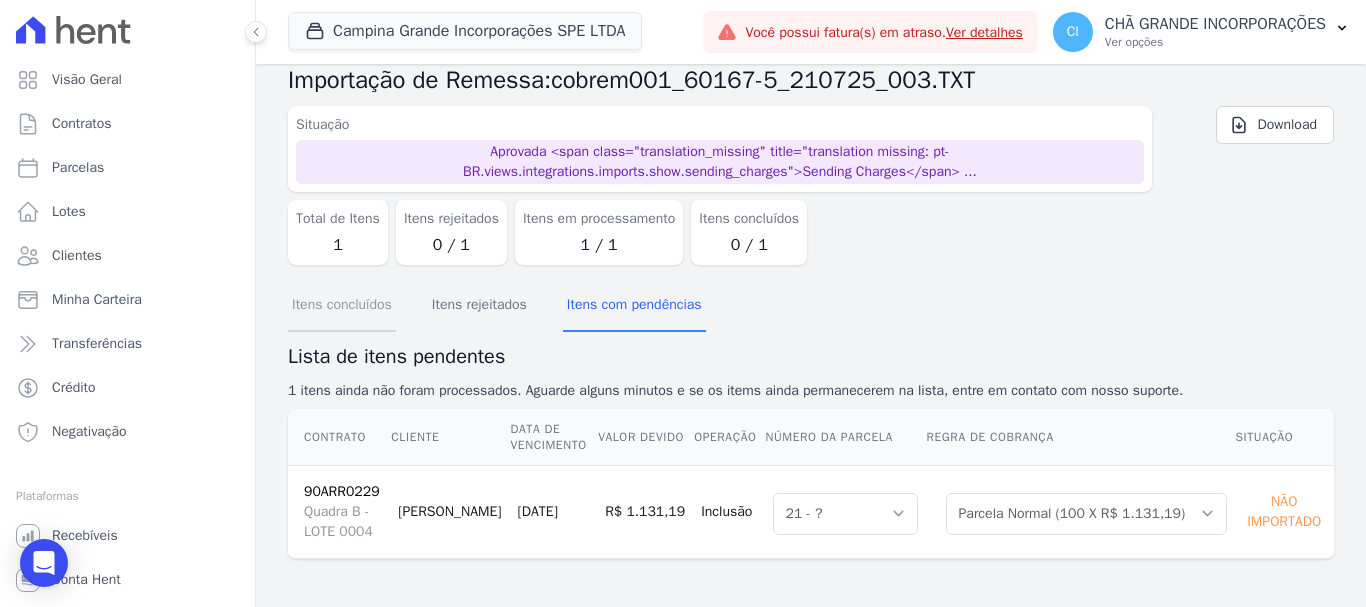 click on "Itens concluídos" at bounding box center (342, 306) 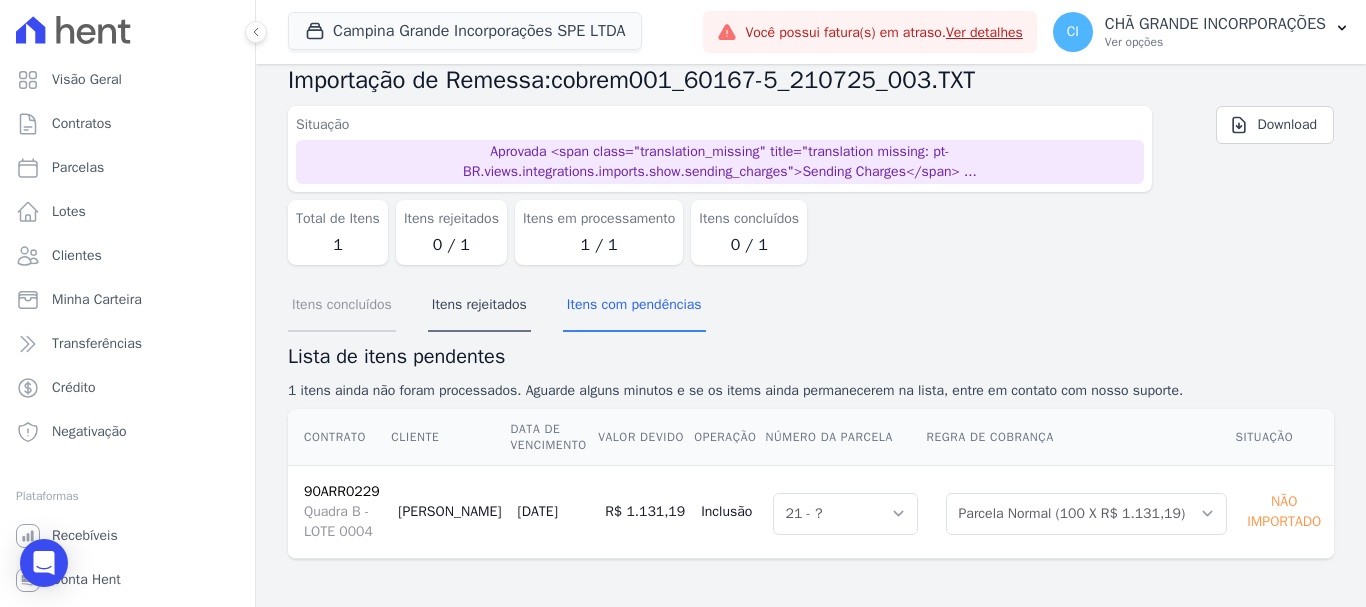 scroll, scrollTop: 0, scrollLeft: 0, axis: both 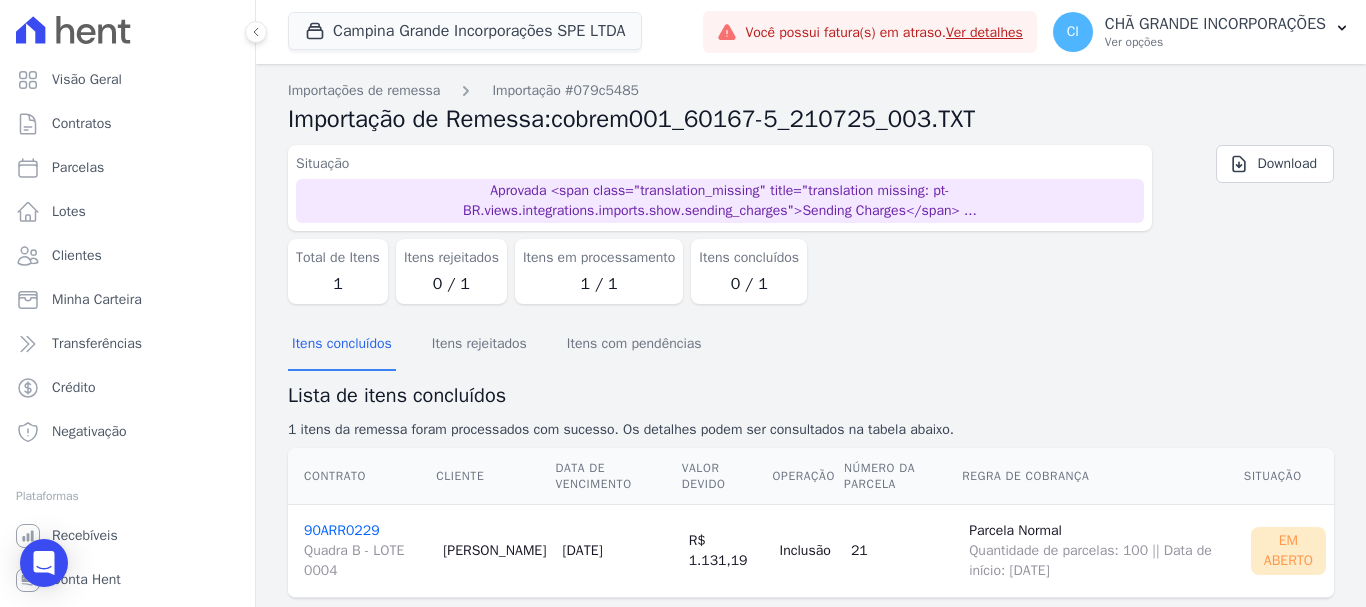 click on "90ARR0229
Quadra B - LOTE 0004" at bounding box center [365, 551] 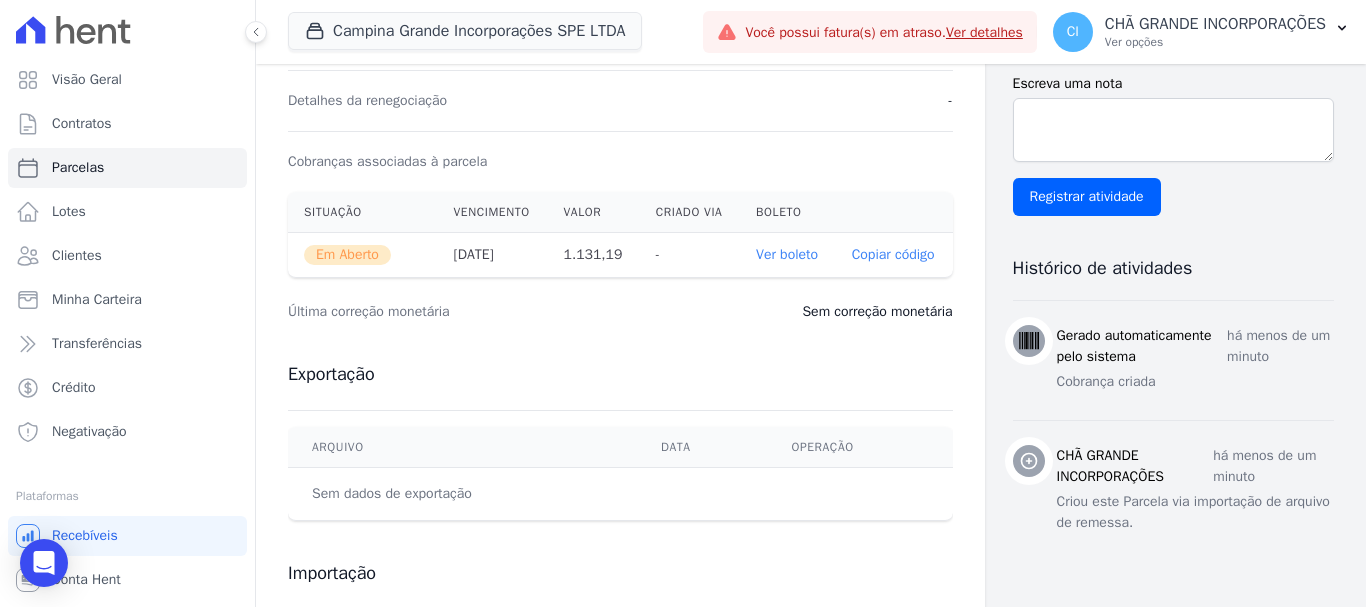 scroll, scrollTop: 600, scrollLeft: 0, axis: vertical 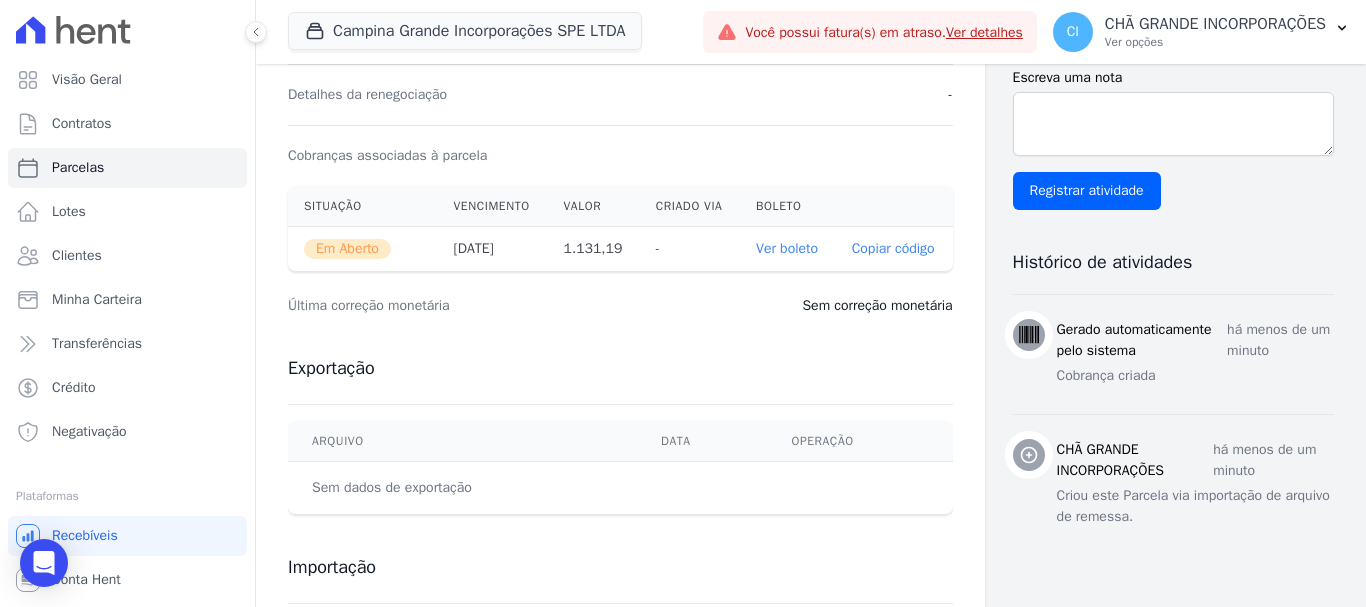 click on "Ver boleto" at bounding box center (787, 248) 